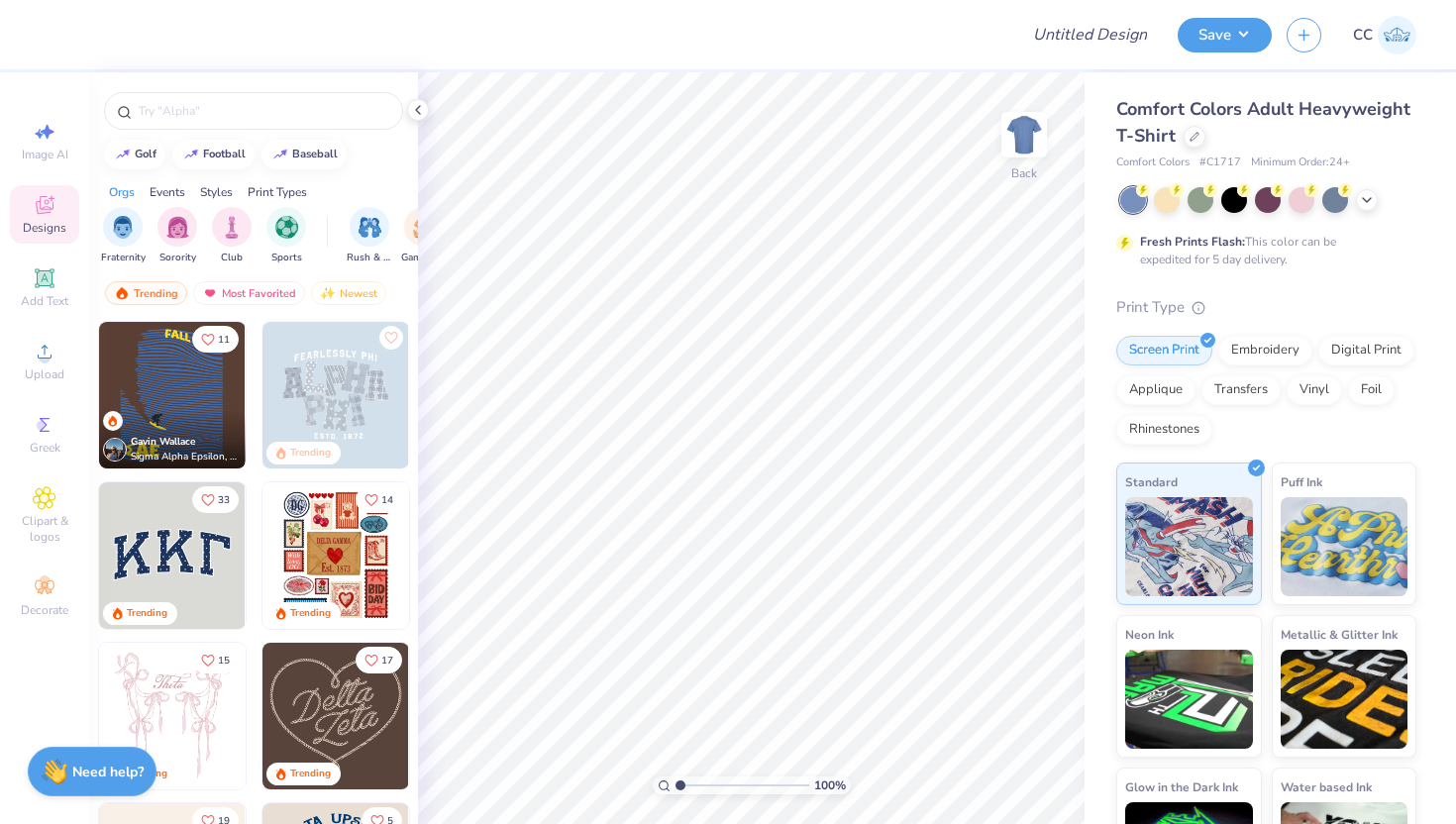 scroll, scrollTop: 0, scrollLeft: 0, axis: both 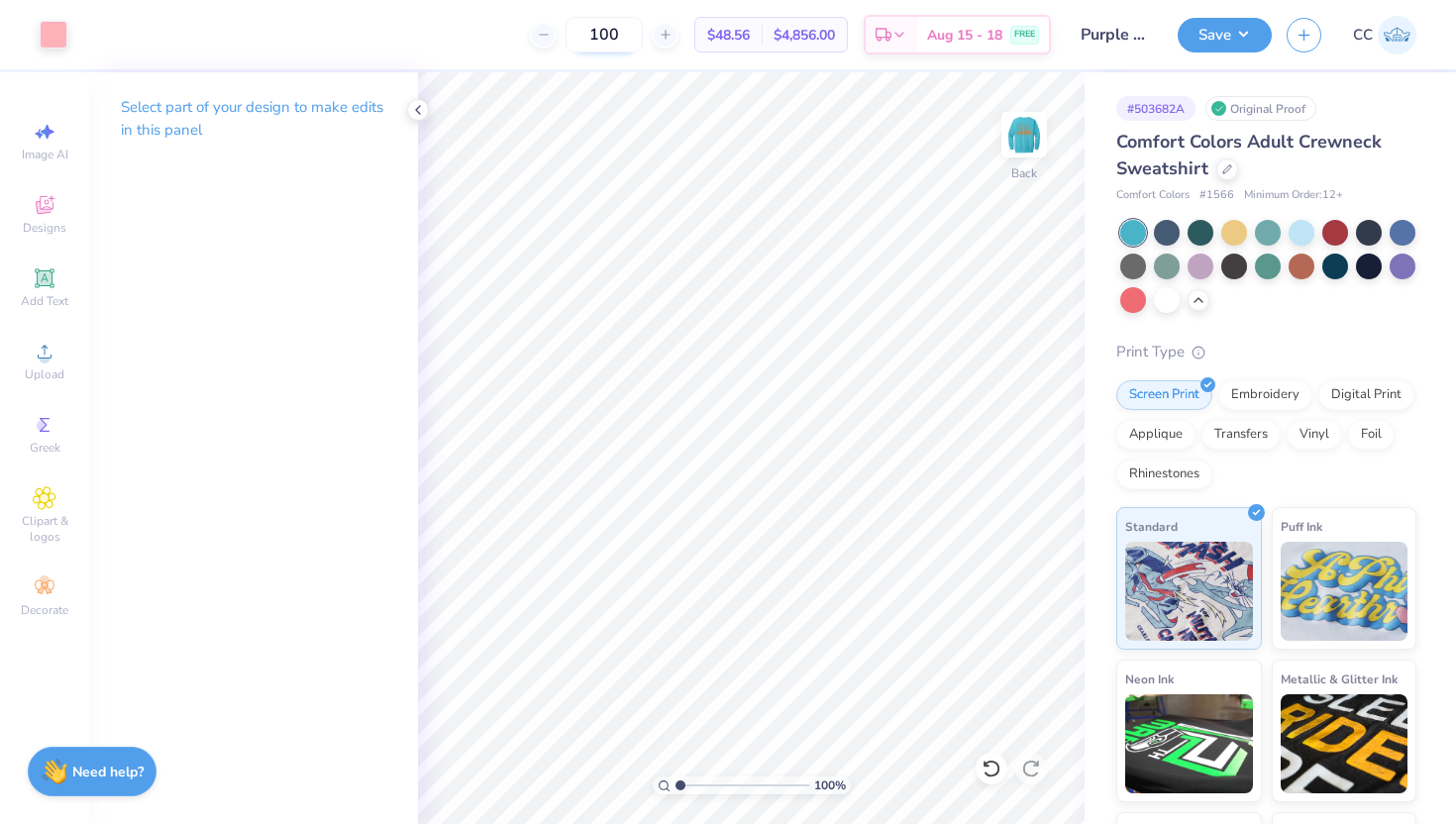 click on "100" at bounding box center (604, 35) 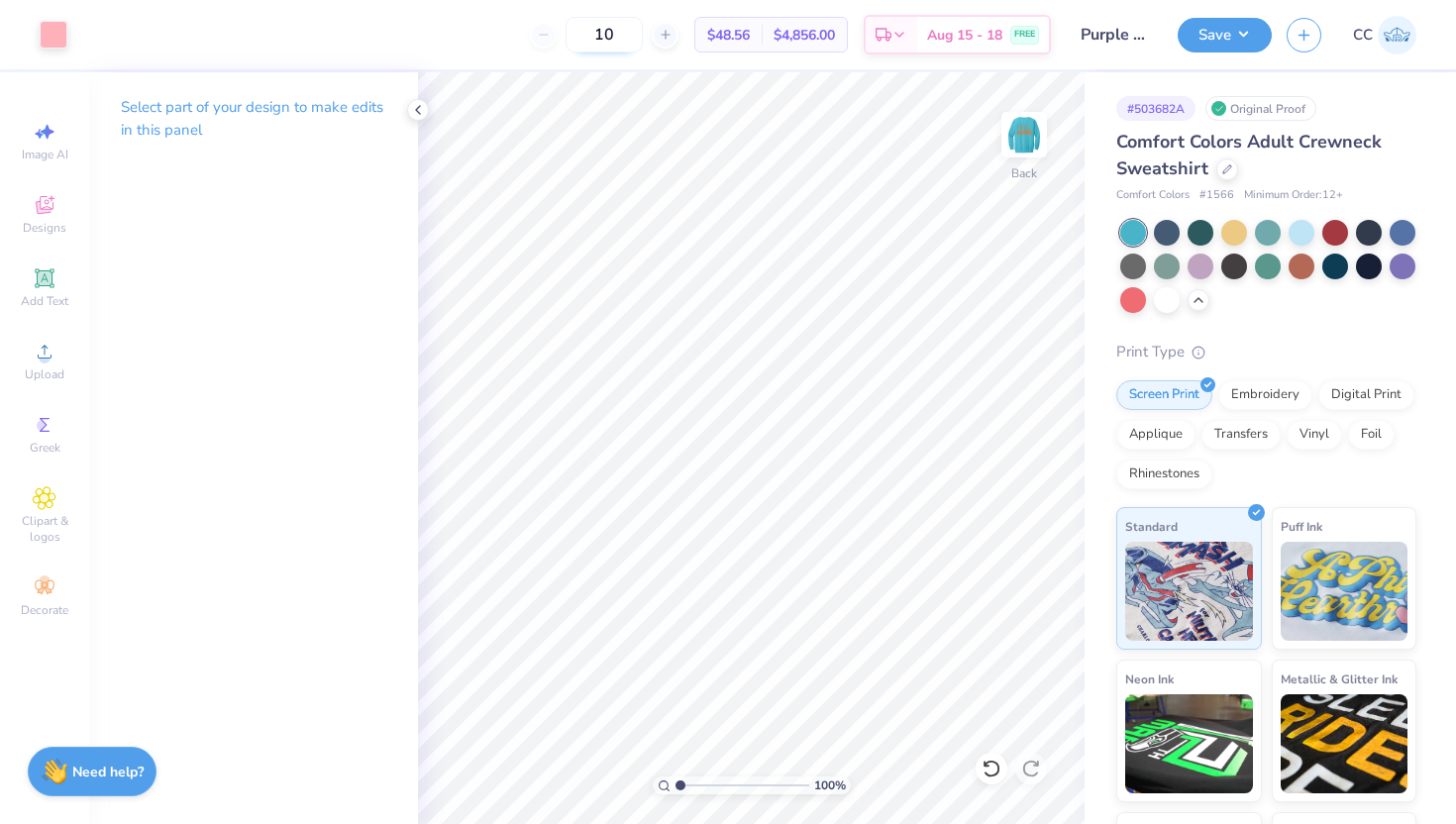 type on "1" 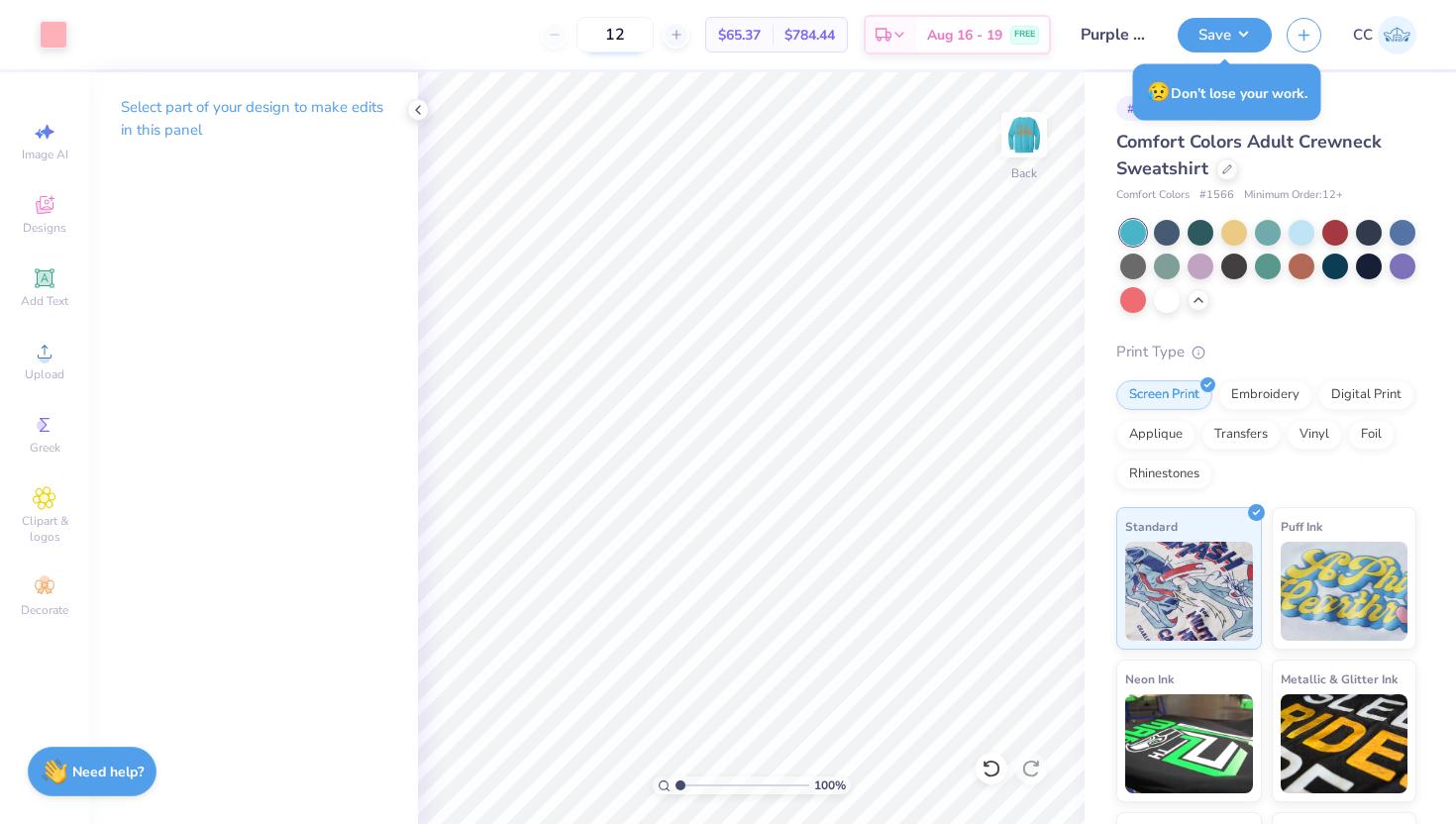 drag, startPoint x: 620, startPoint y: 29, endPoint x: 583, endPoint y: 23, distance: 37.48333 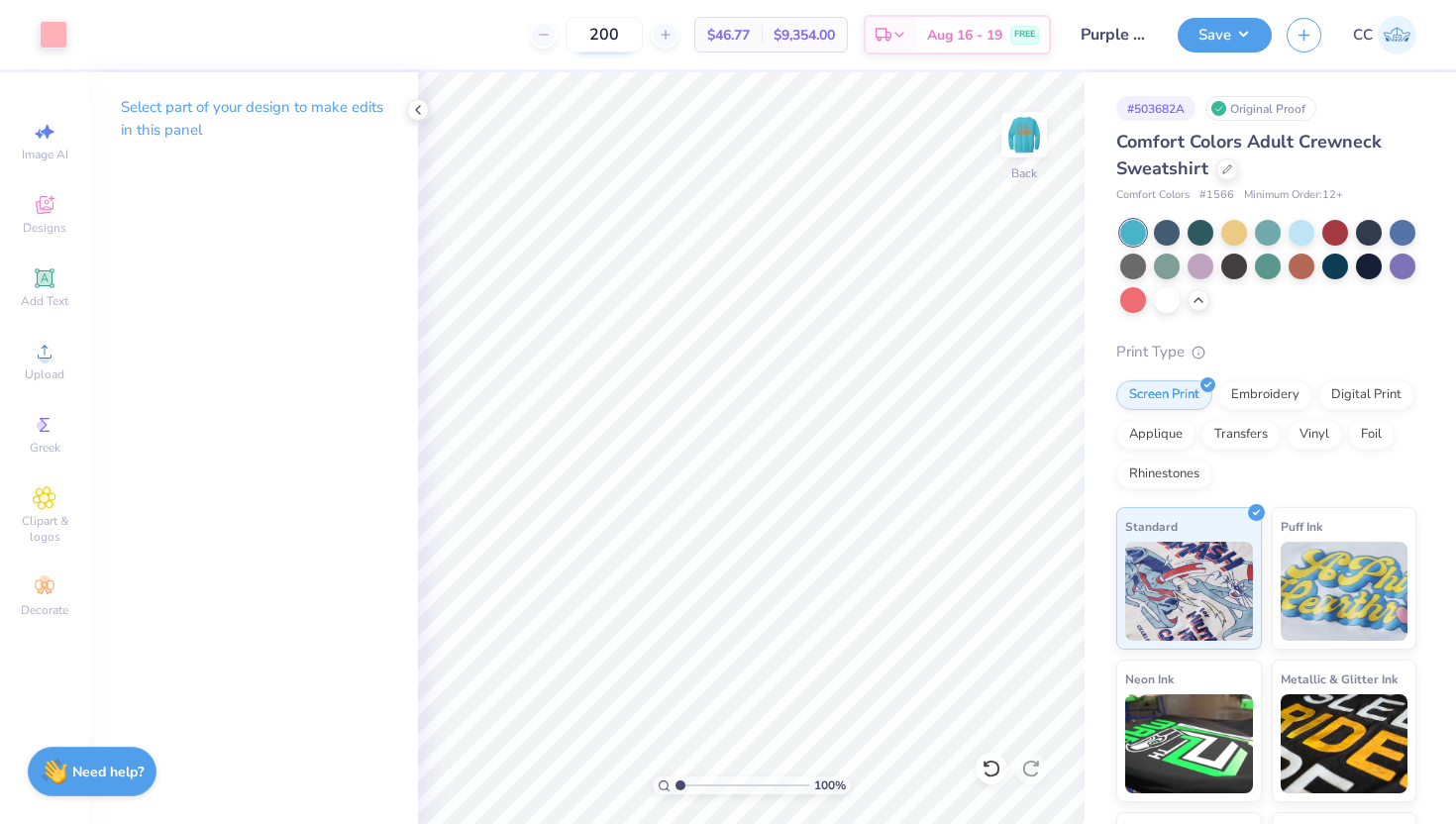 drag, startPoint x: 609, startPoint y: 34, endPoint x: 572, endPoint y: 30, distance: 37.215588 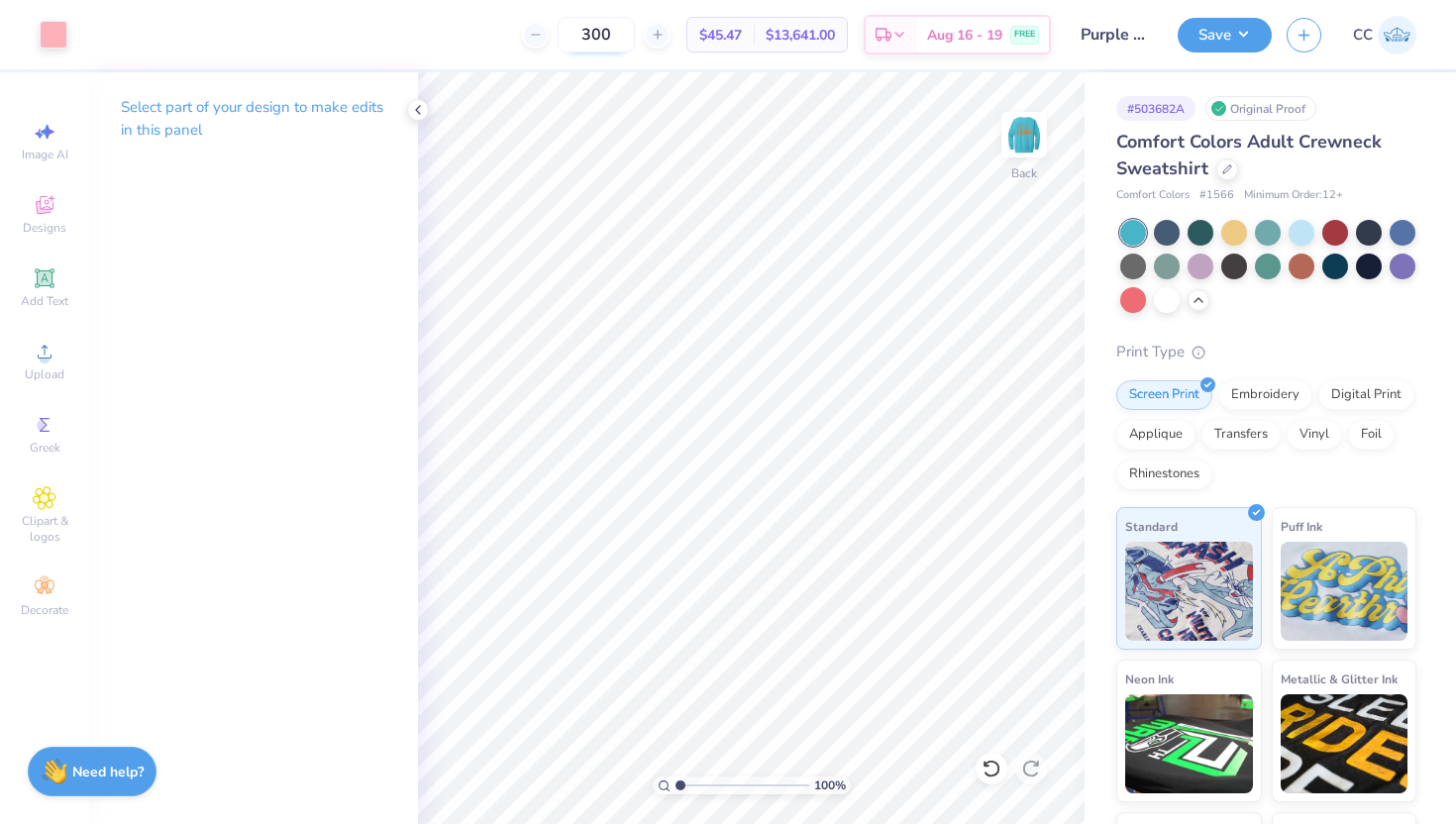 drag, startPoint x: 601, startPoint y: 40, endPoint x: 559, endPoint y: 36, distance: 42.190046 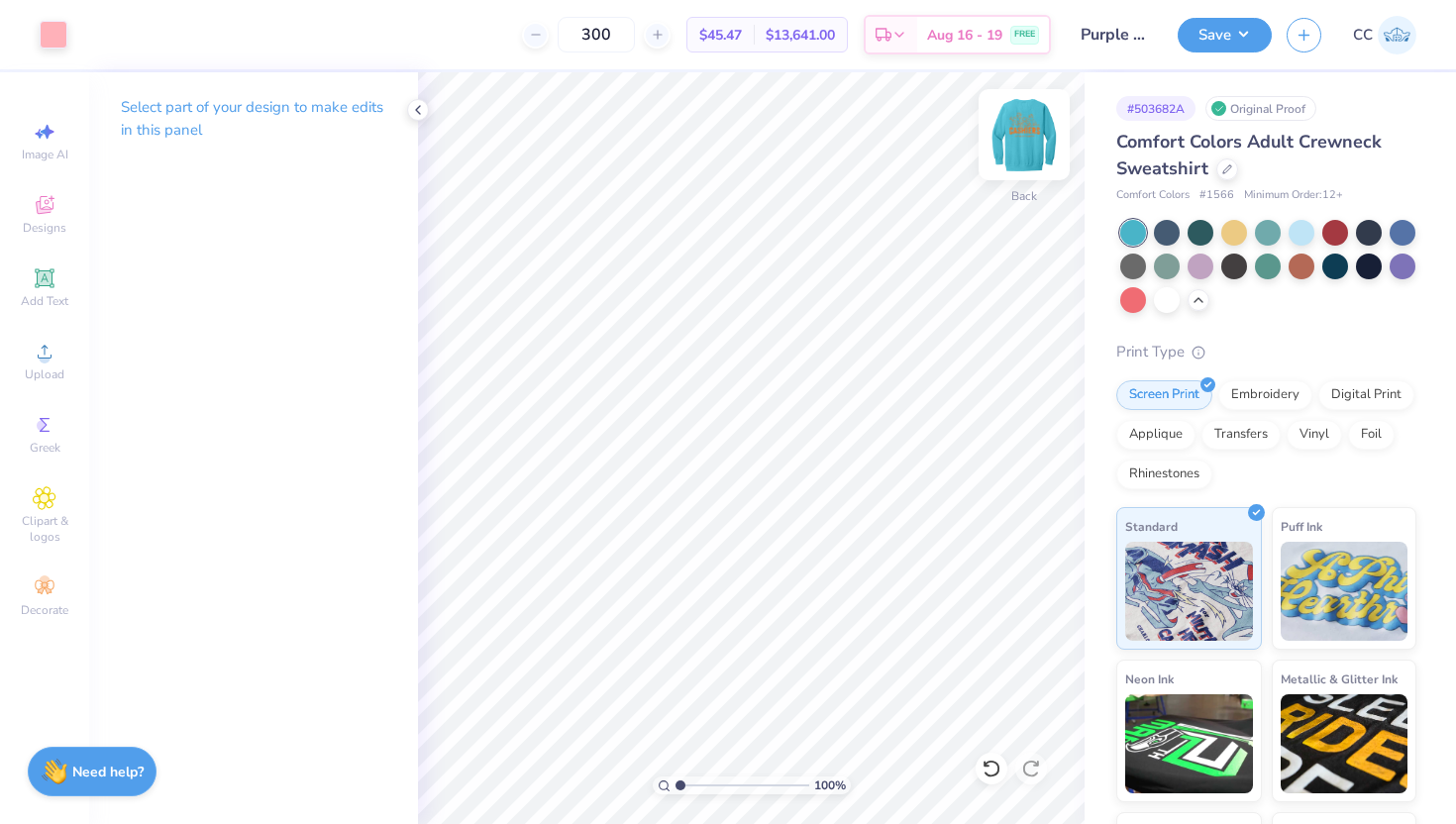 click at bounding box center [1024, 135] 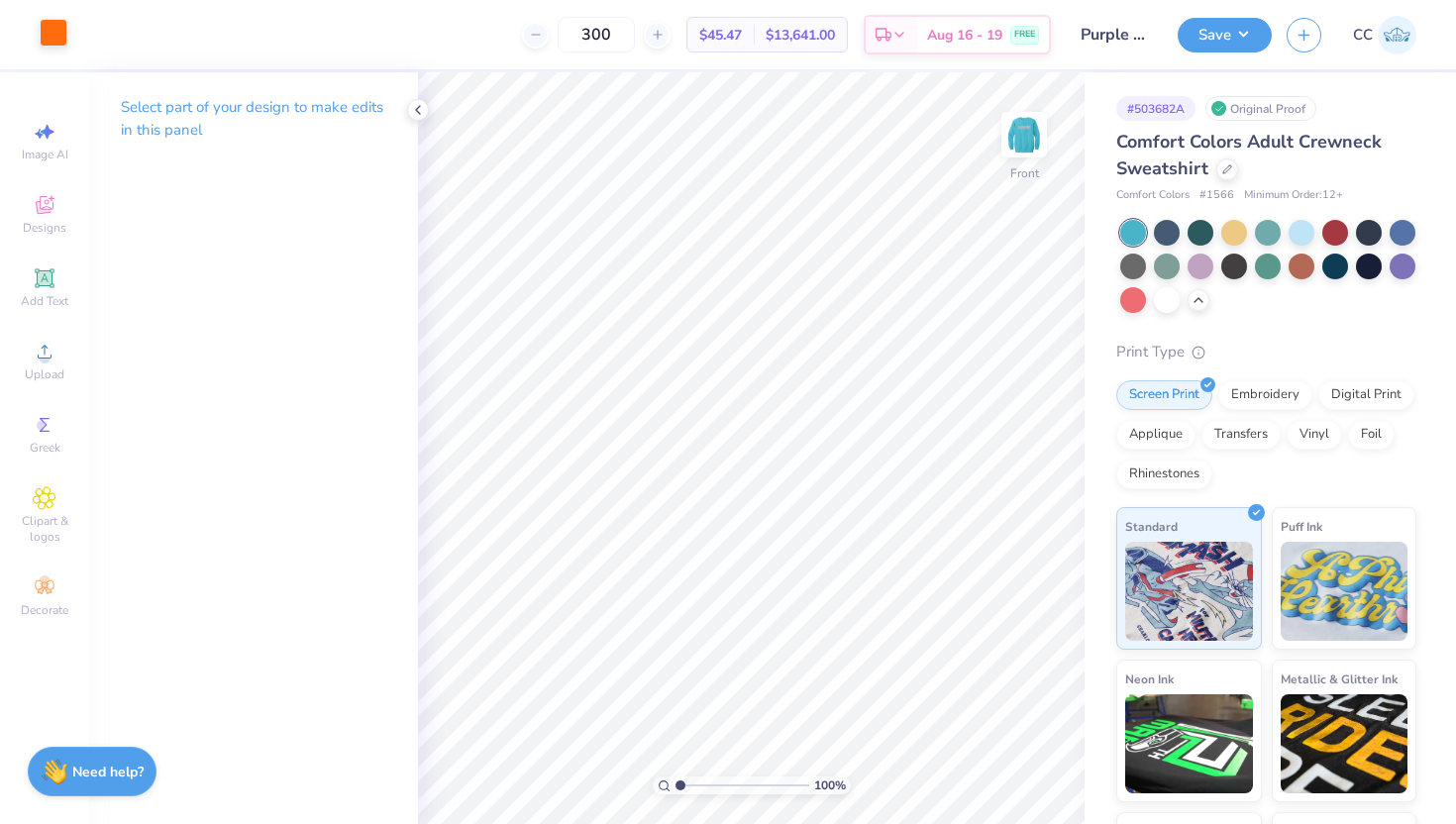 click at bounding box center (53, 33) 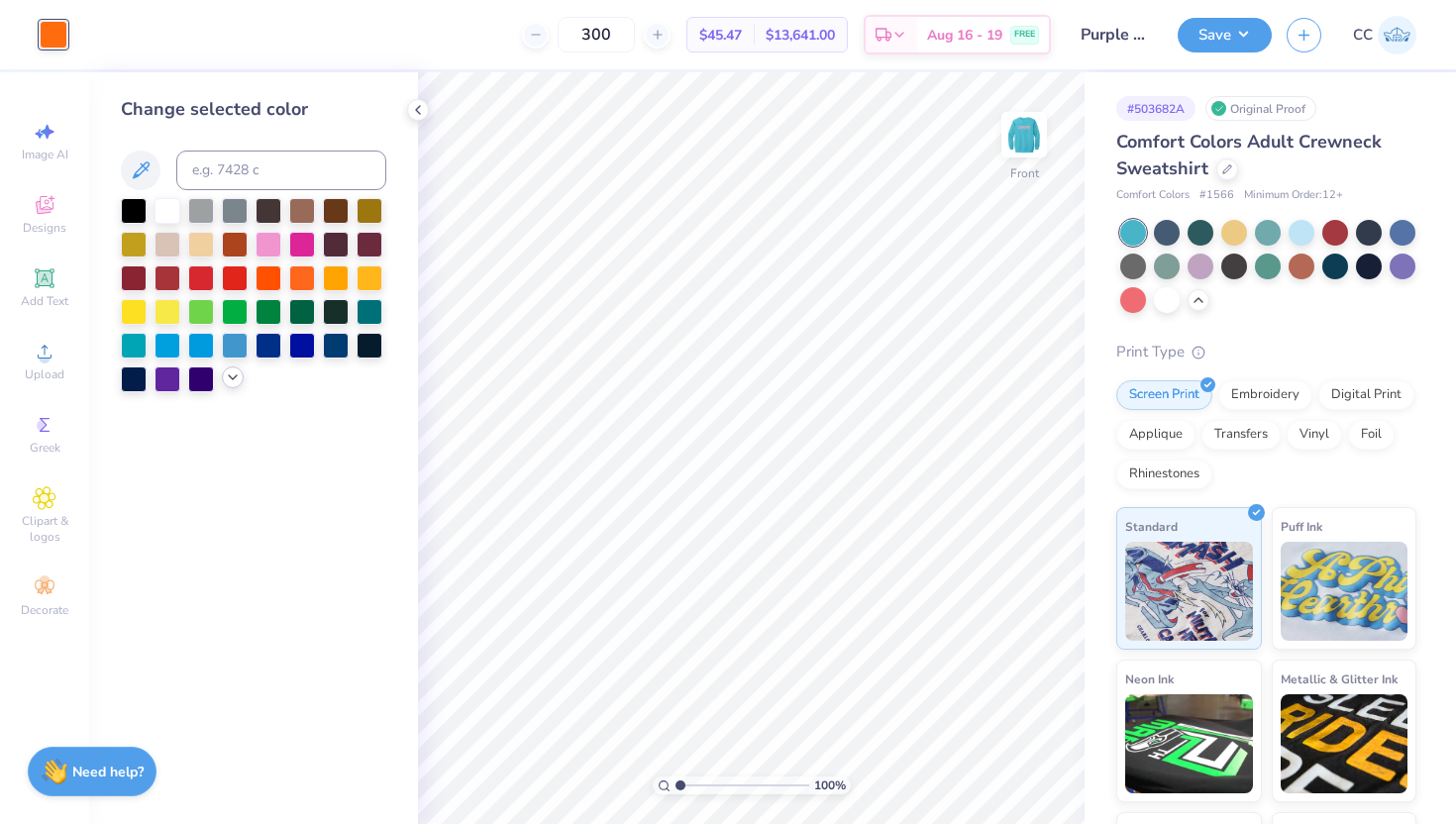 click 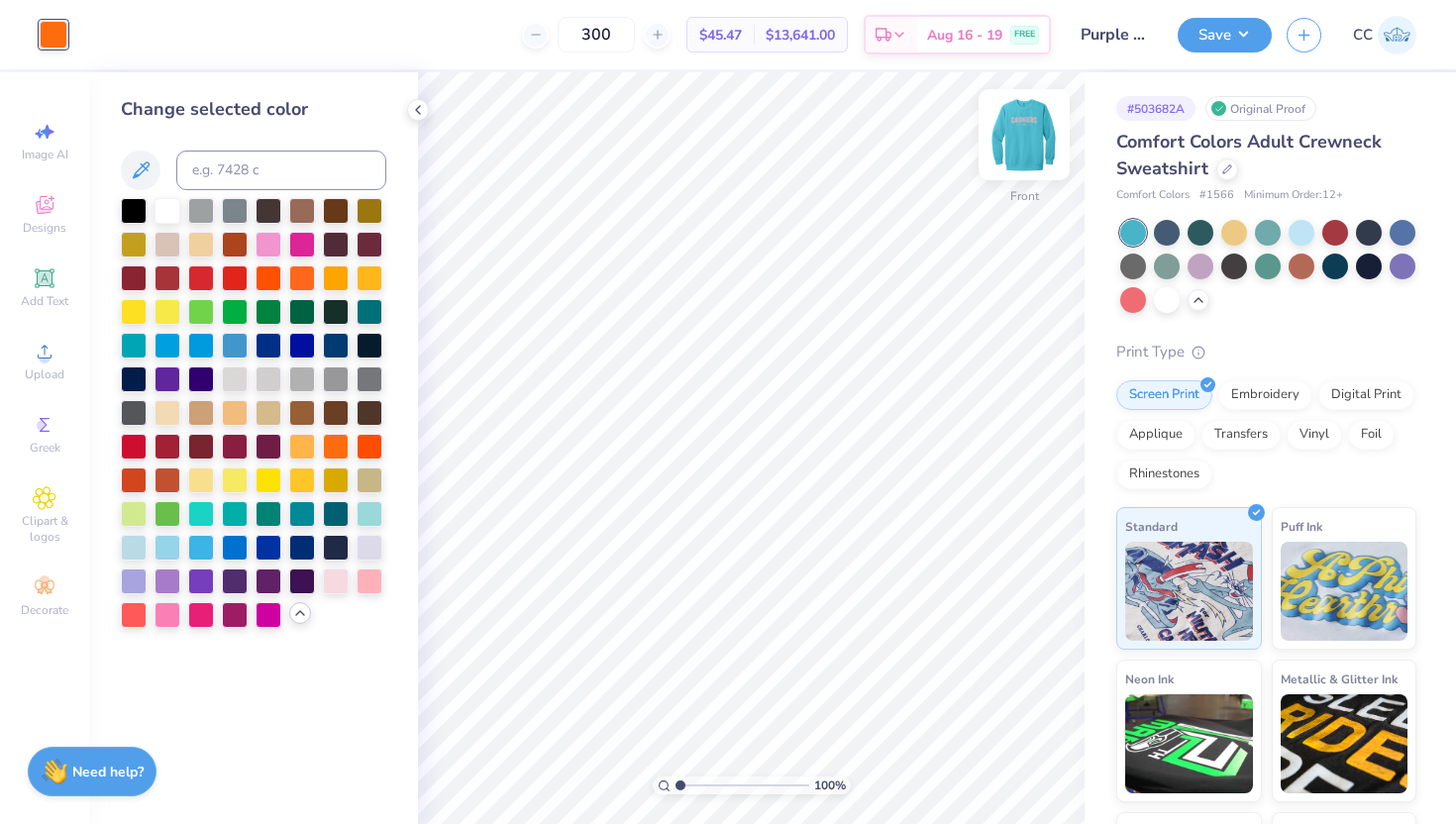 click at bounding box center [1024, 135] 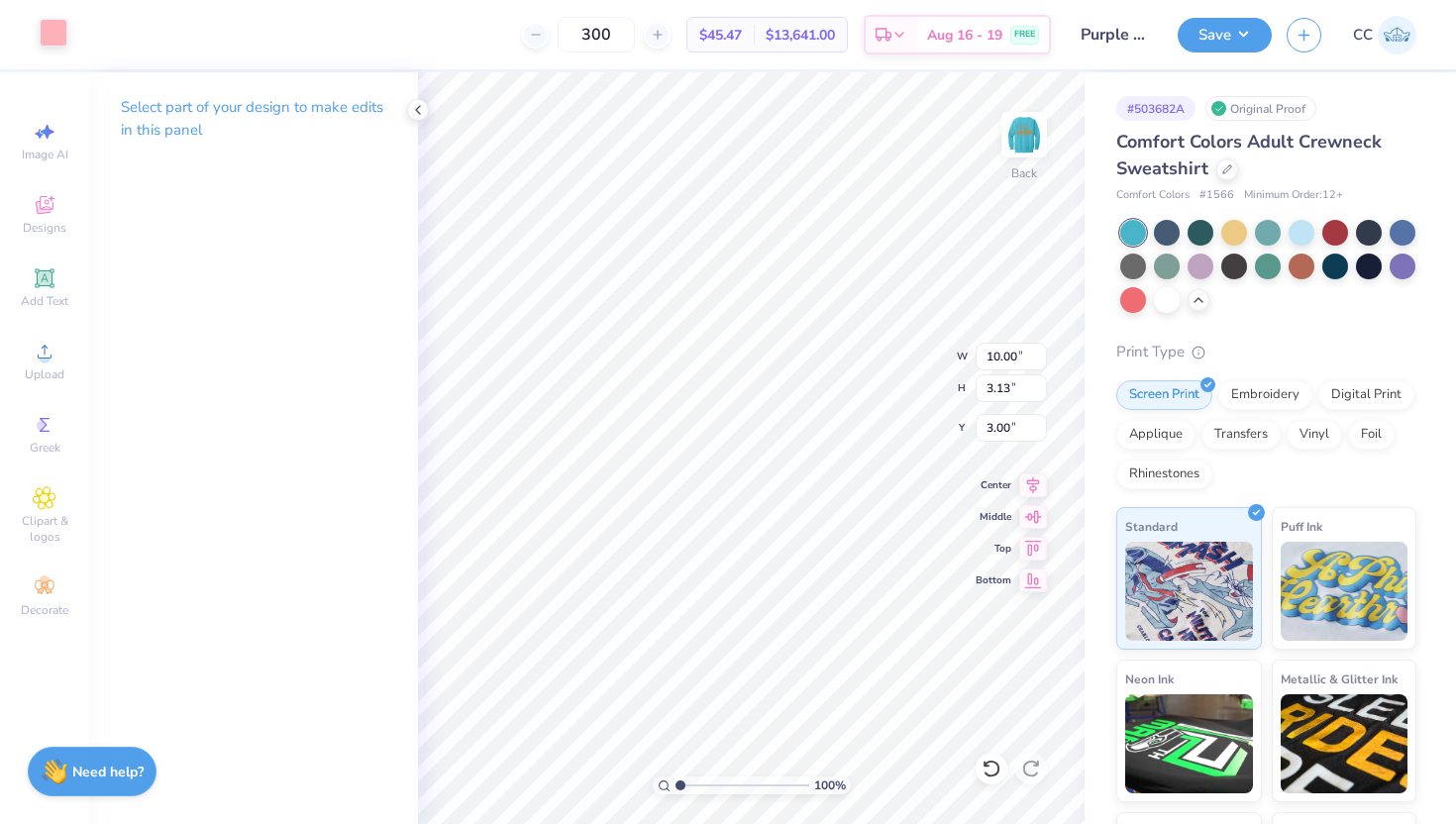 click at bounding box center (53, 33) 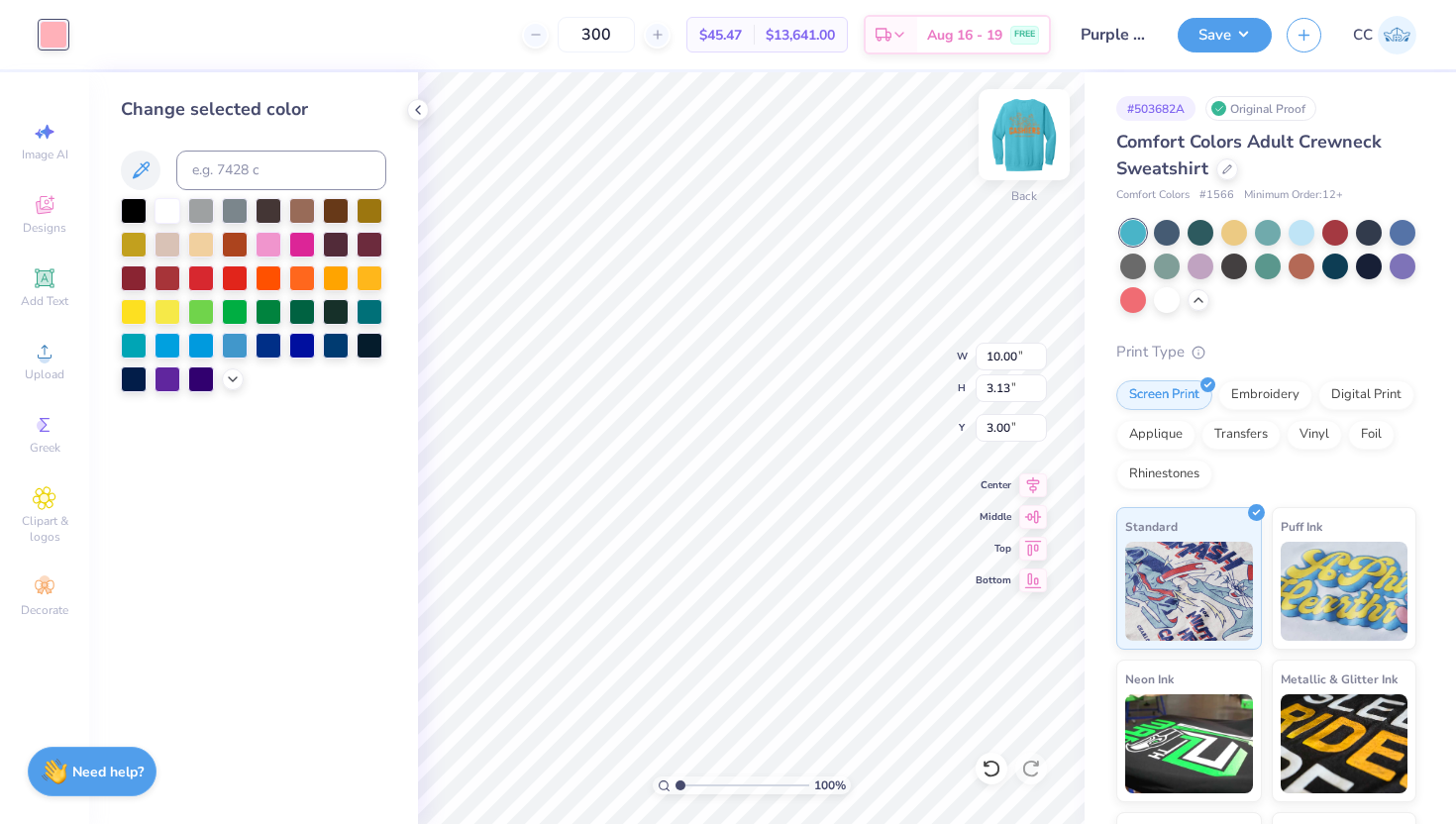 click at bounding box center [1024, 135] 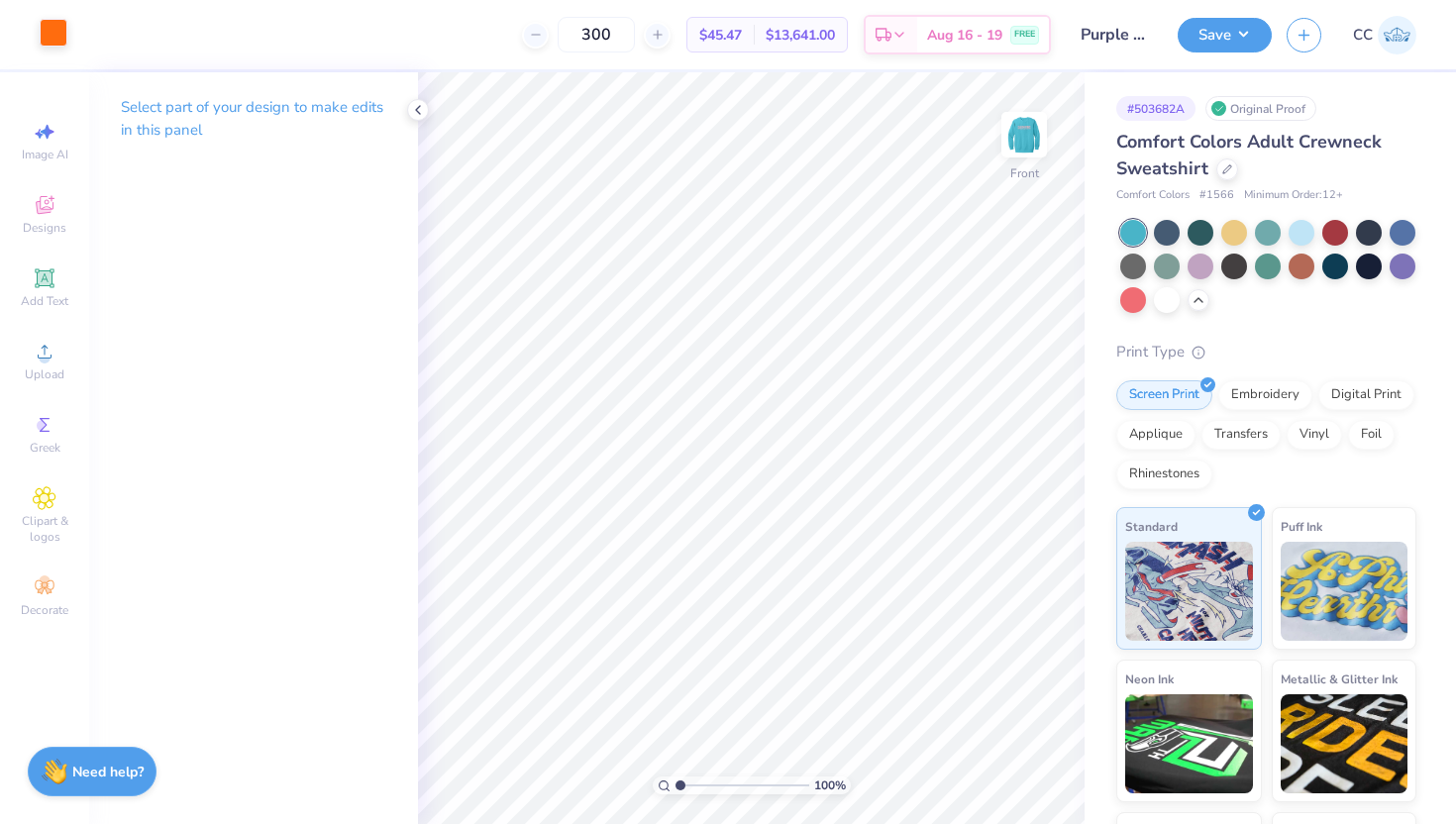 click at bounding box center (53, 33) 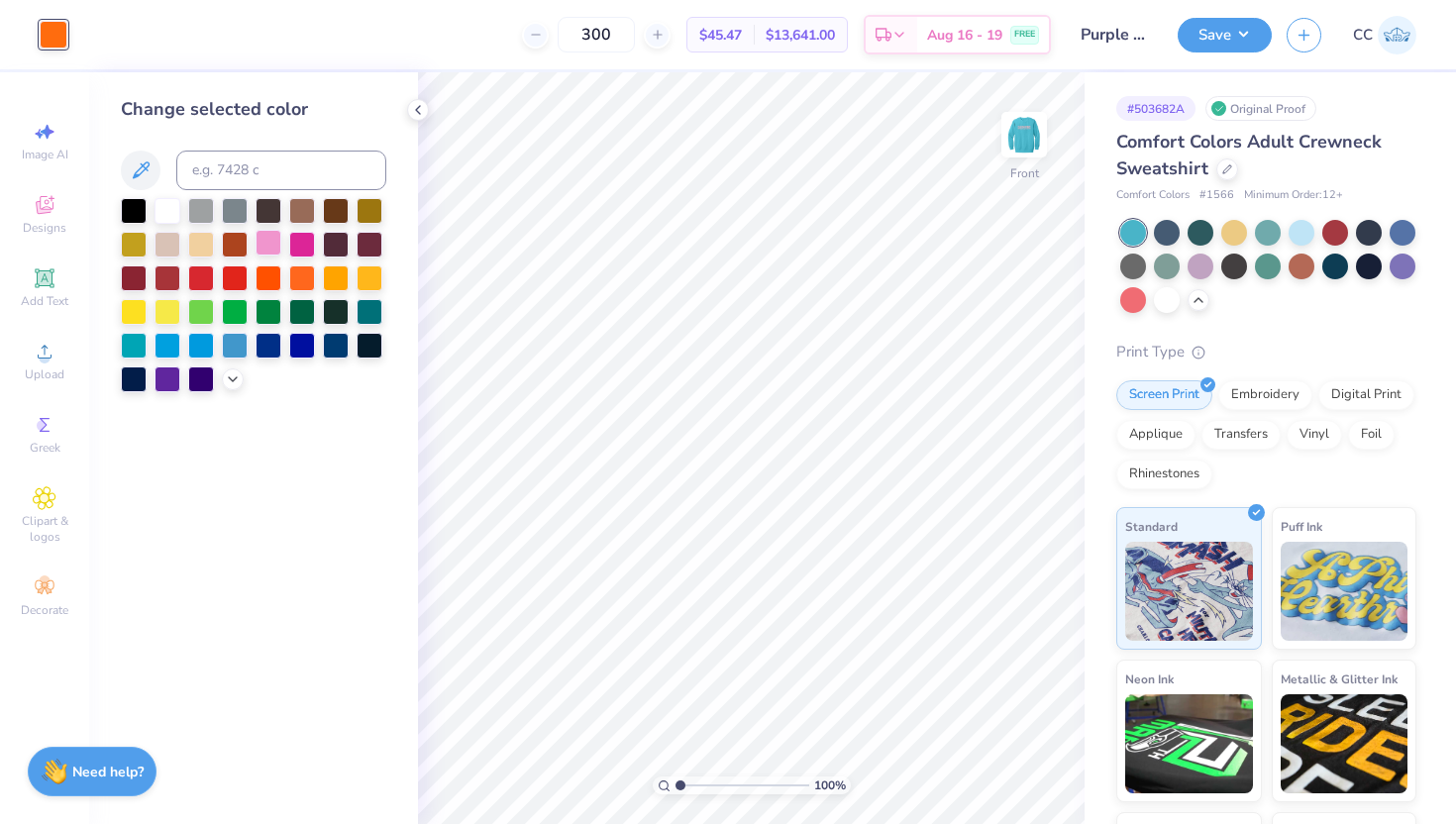 click at bounding box center [268, 243] 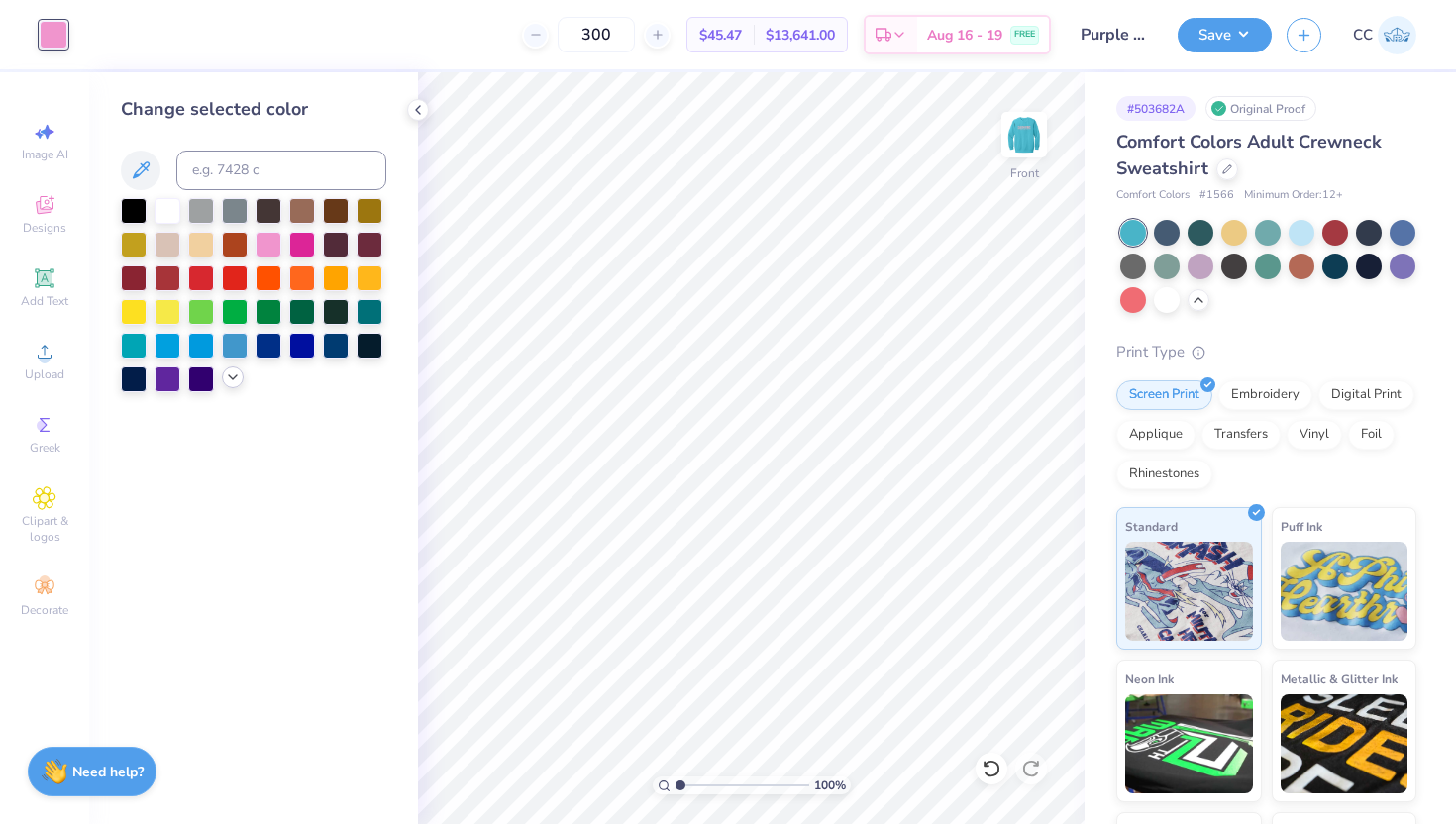 click 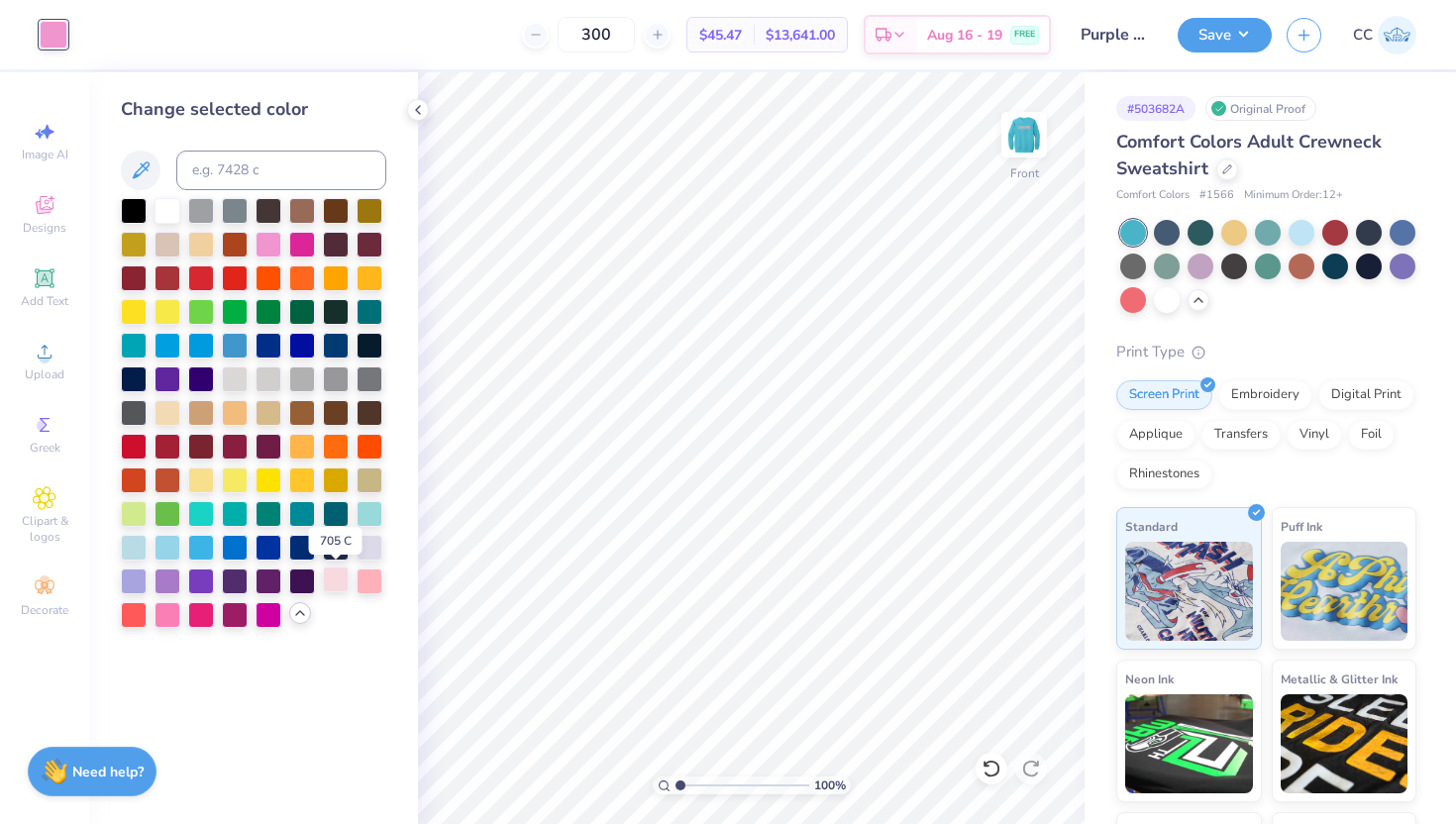 click at bounding box center (336, 579) 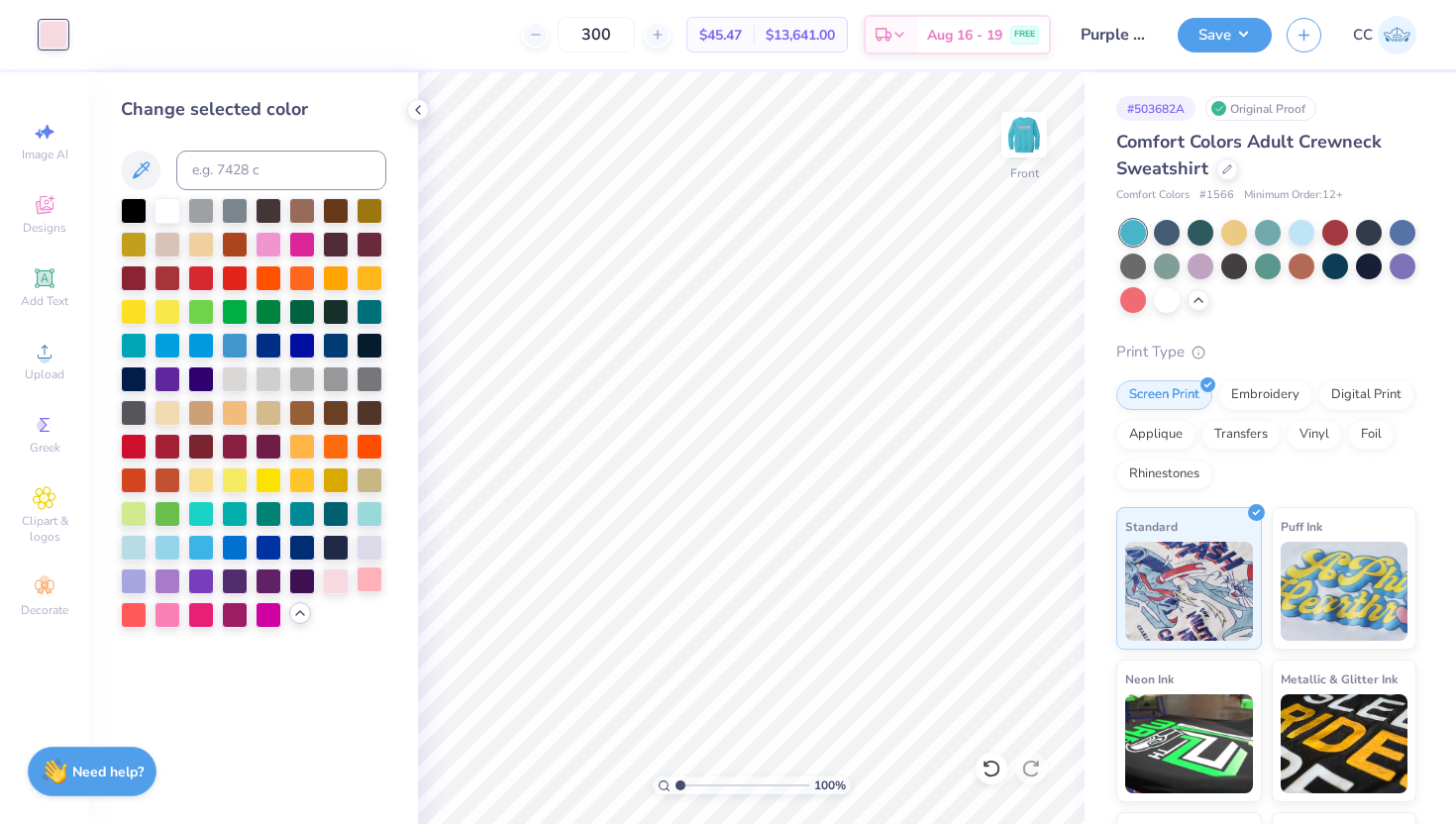 click at bounding box center (369, 579) 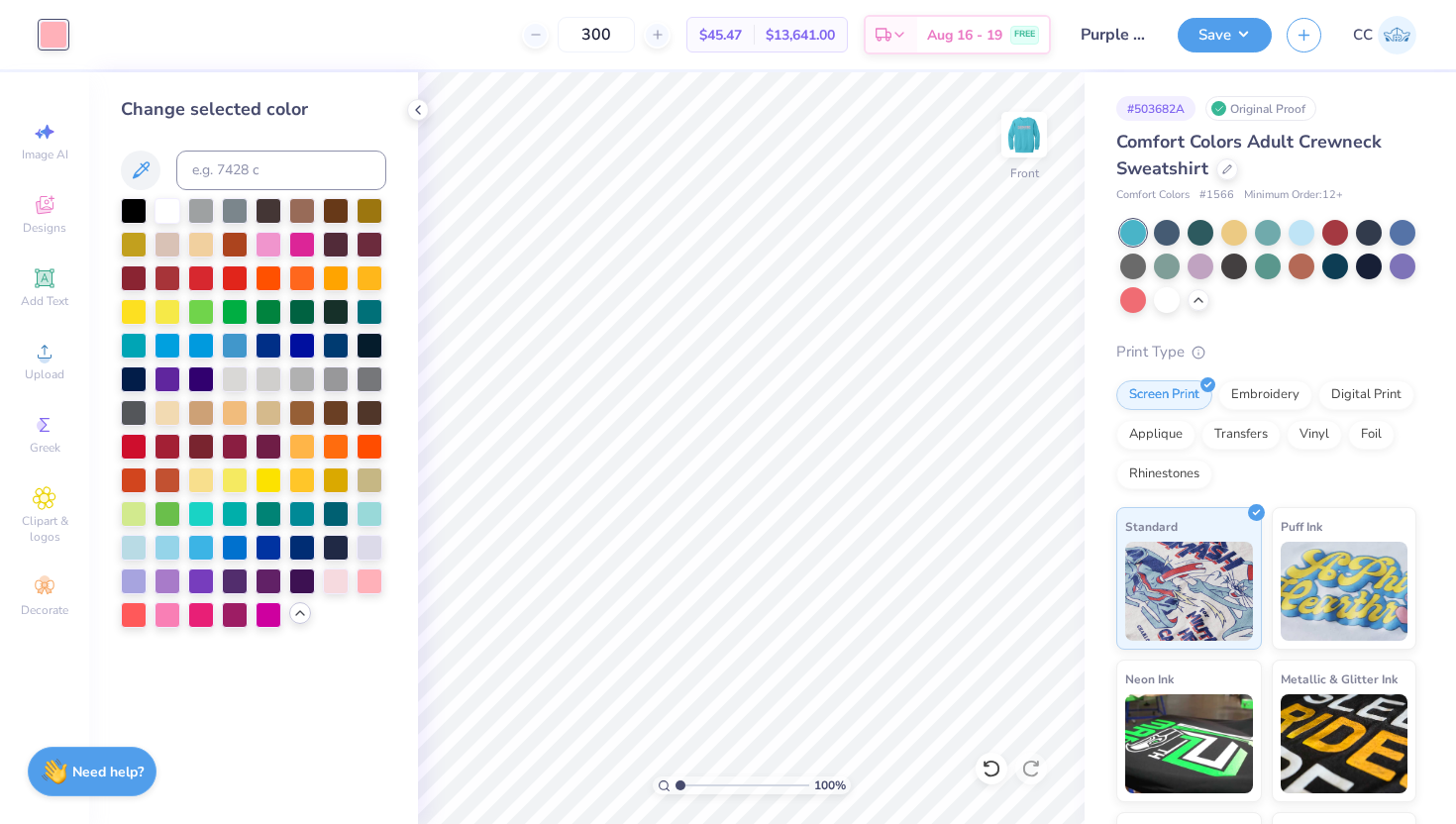 click on "# 503682A Original Proof Comfort Colors Adult Crewneck Sweatshirt Comfort Colors # 1566 Minimum Order:  12 +   Print Type Screen Print Embroidery Digital Print Applique Transfers Vinyl Foil Rhinestones Standard Puff Ink Neon Ink Metallic & Glitter Ink Glow in the Dark Ink Water based Ink" at bounding box center [1270, 513] 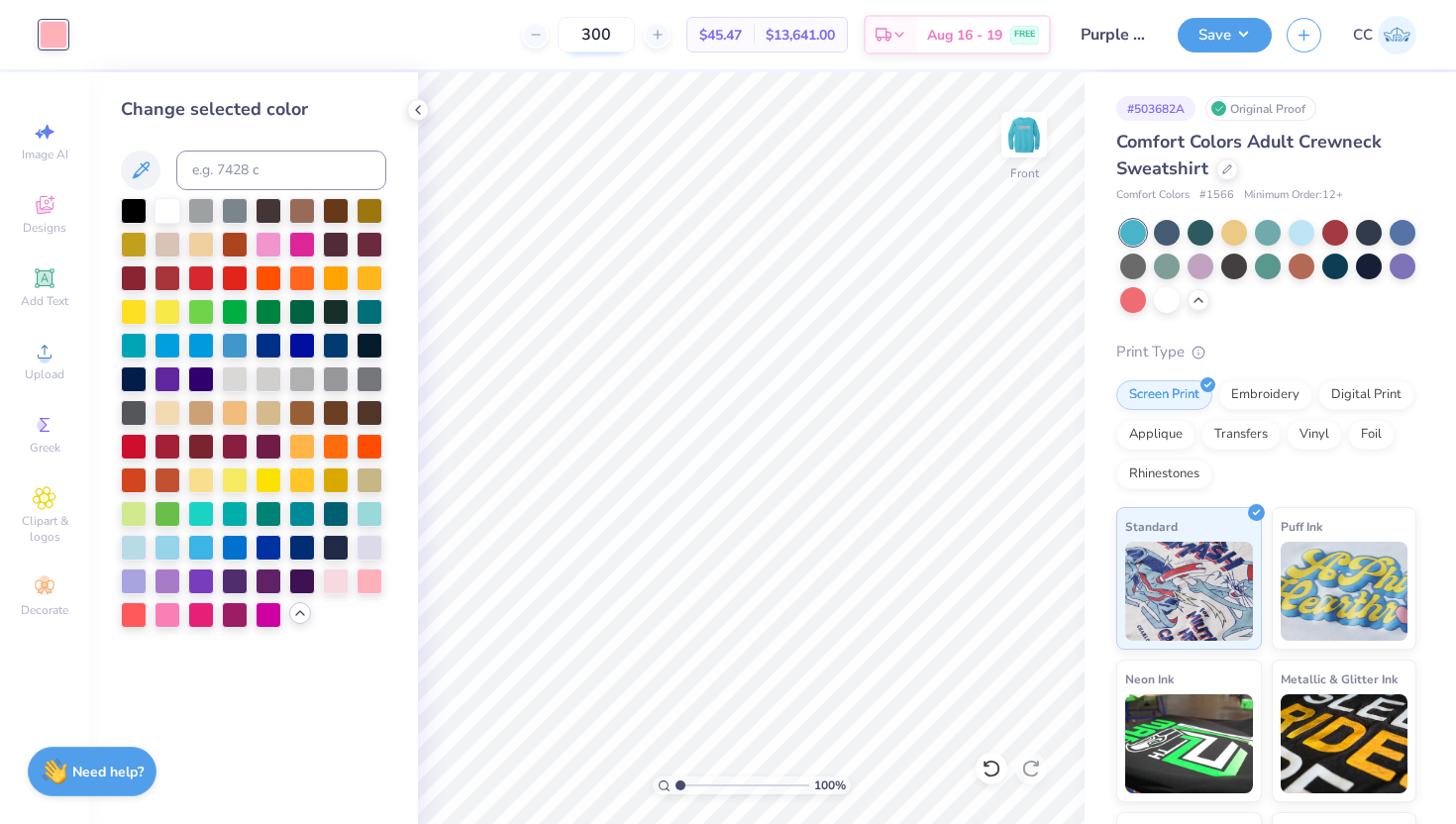 click on "300" at bounding box center (596, 35) 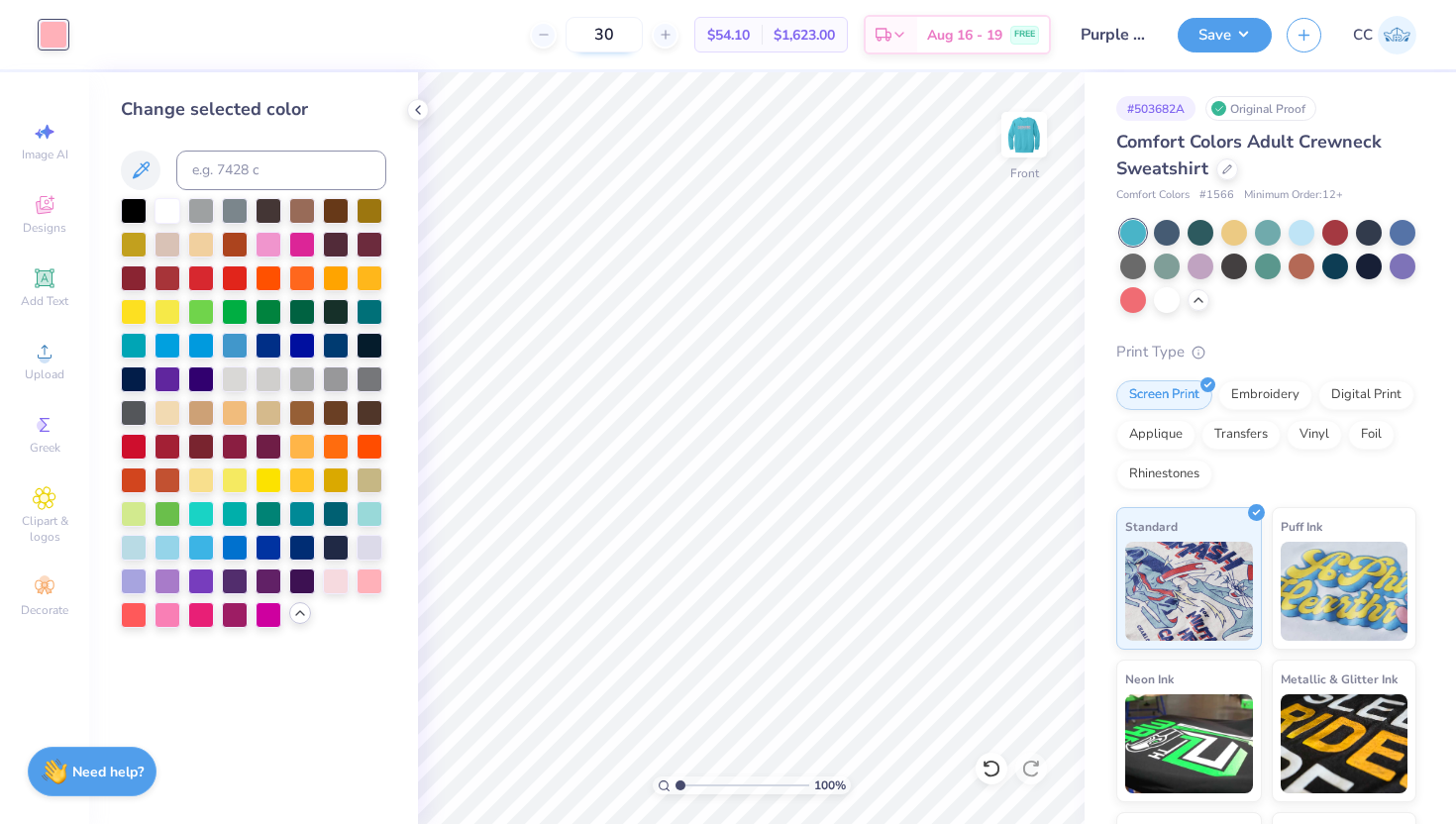 type on "300" 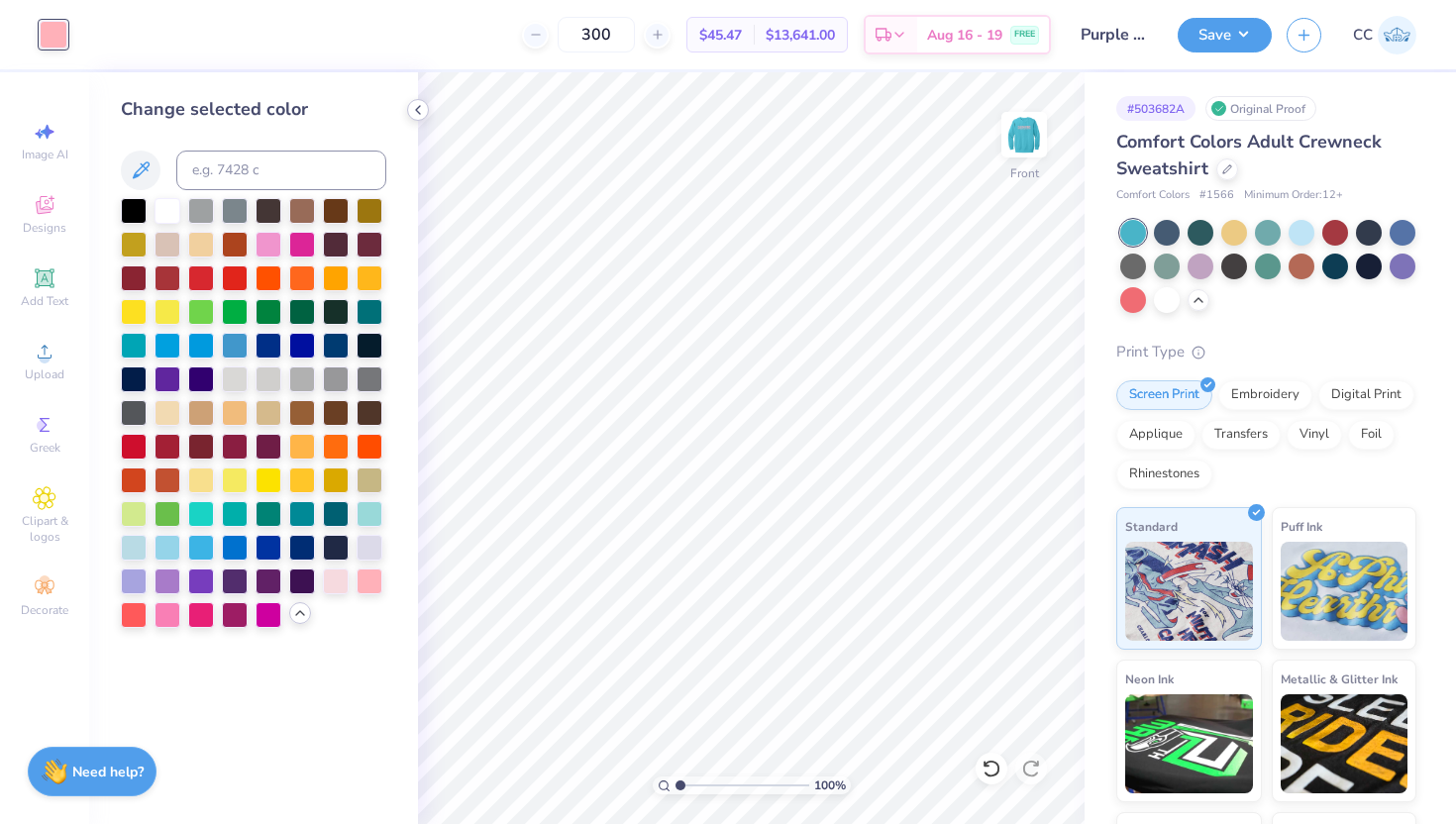click 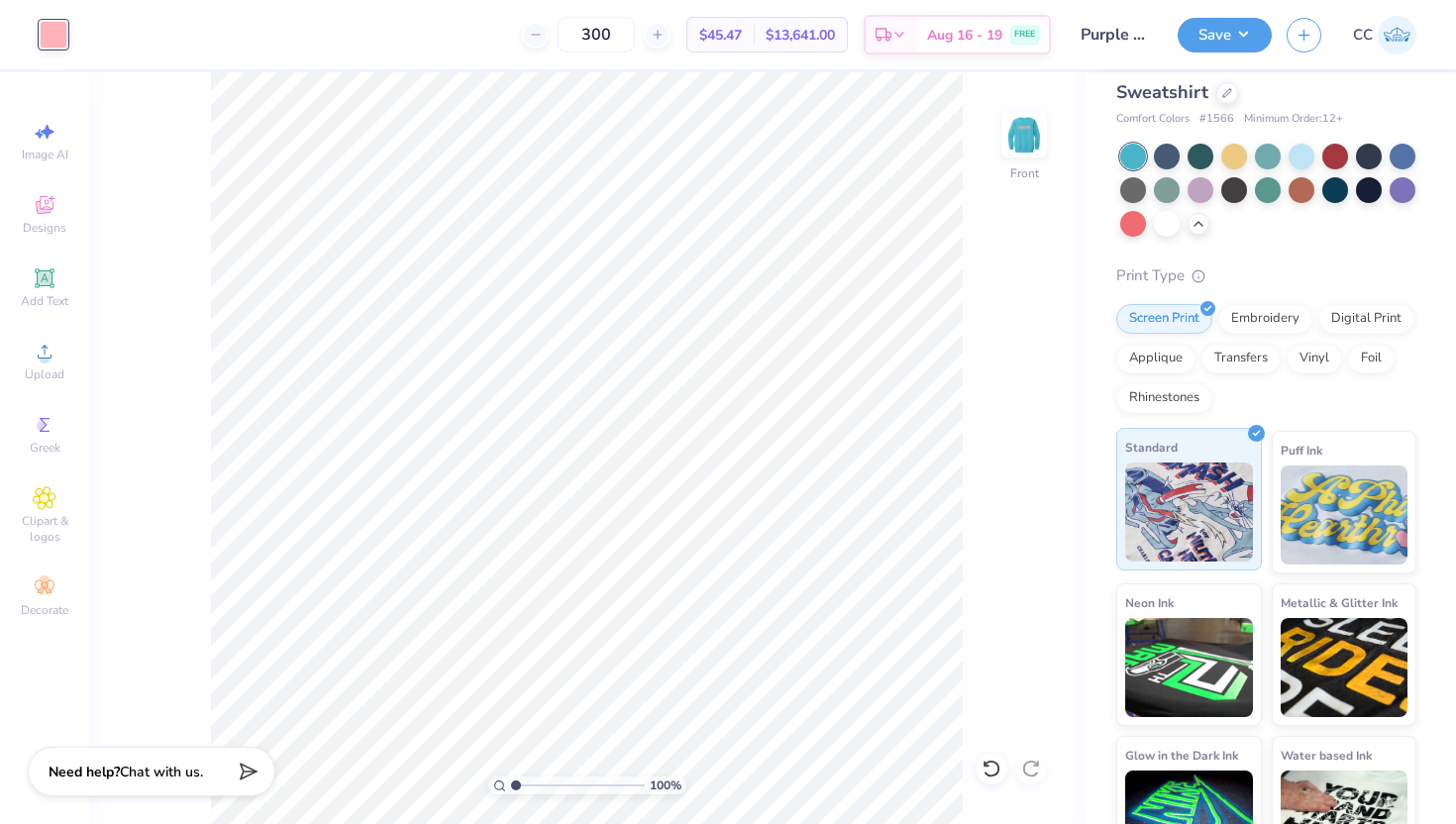 scroll, scrollTop: 131, scrollLeft: 0, axis: vertical 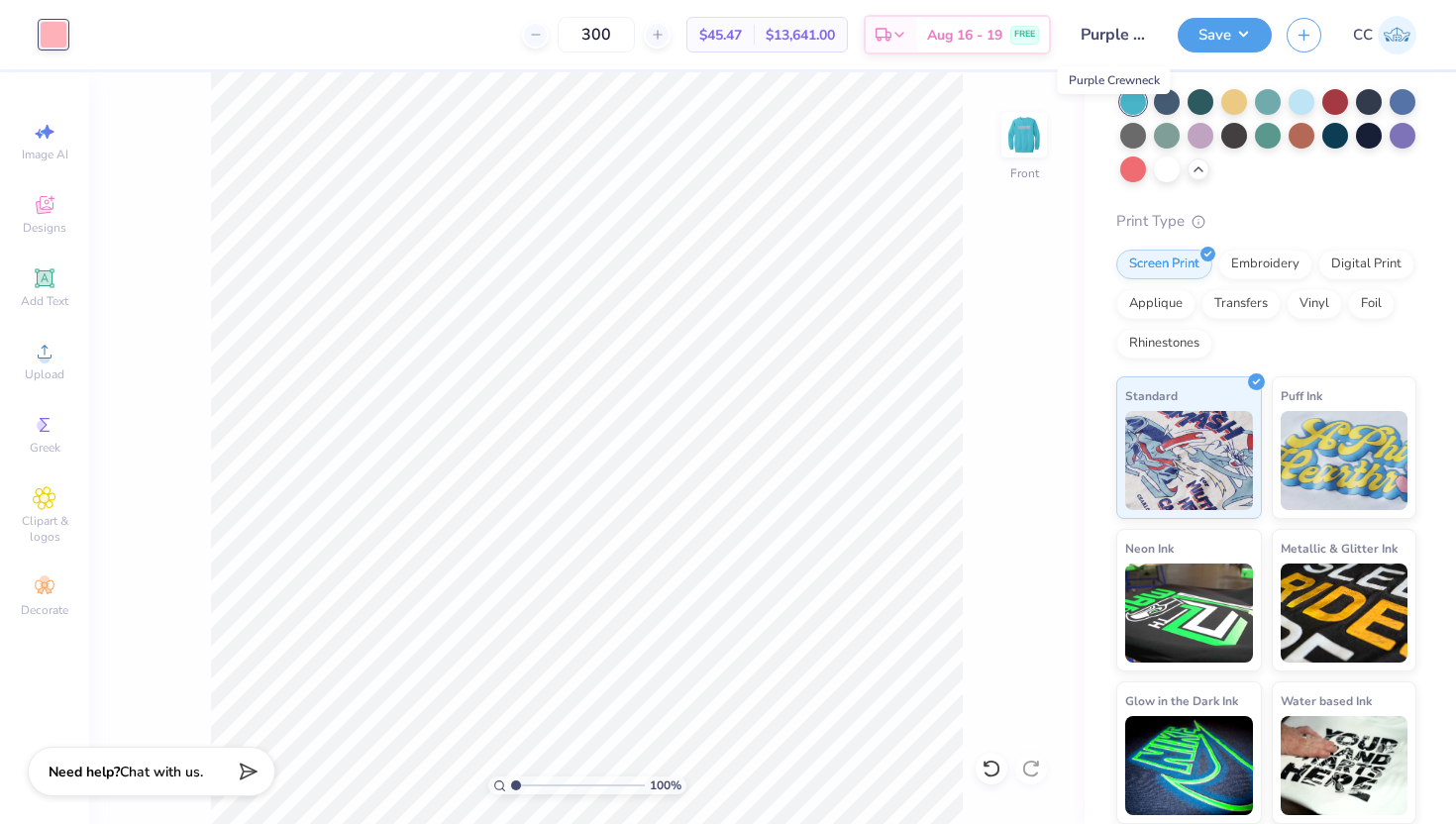 click on "Purple Crewneck" at bounding box center [1114, 35] 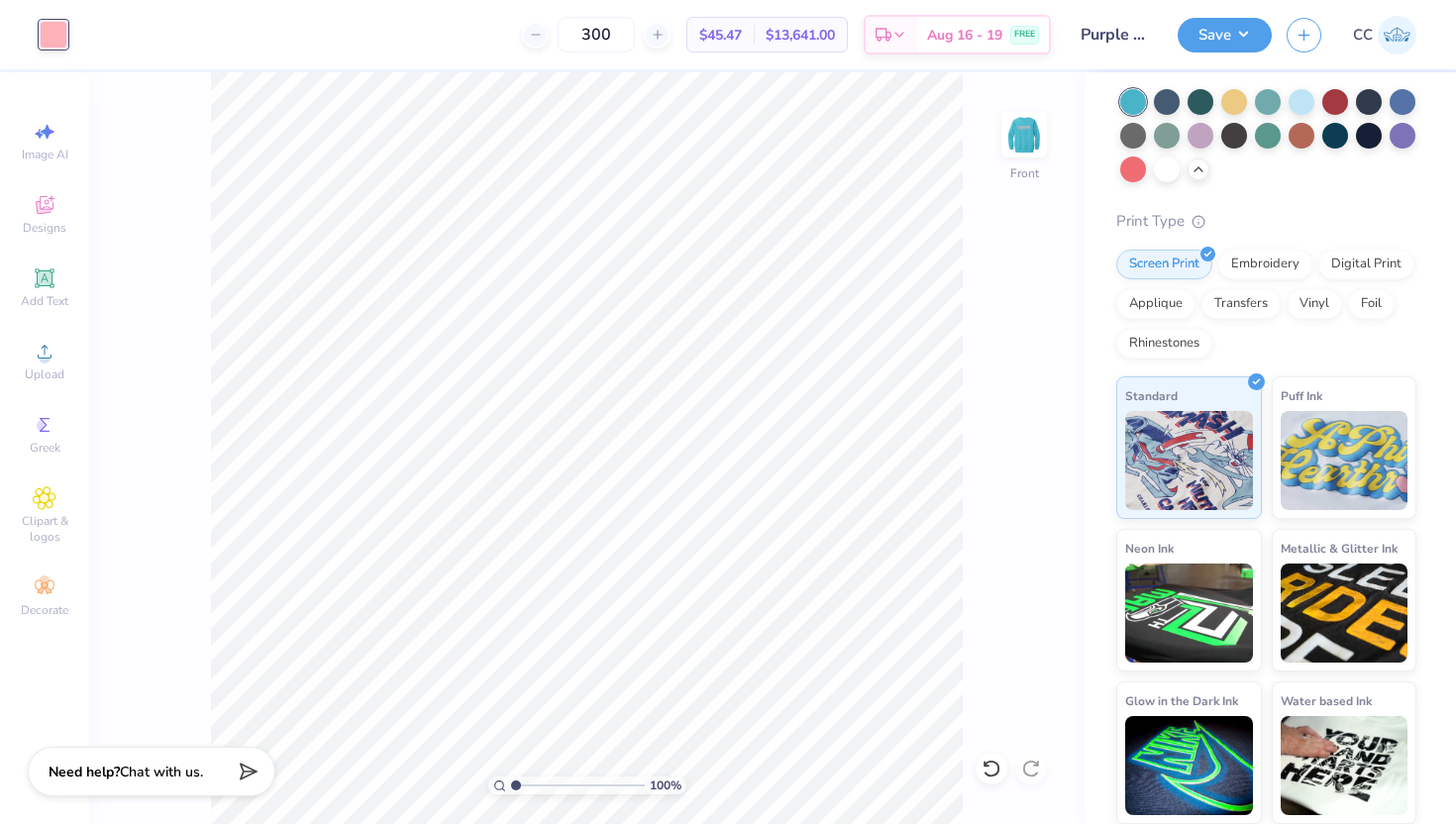 scroll, scrollTop: 0, scrollLeft: 0, axis: both 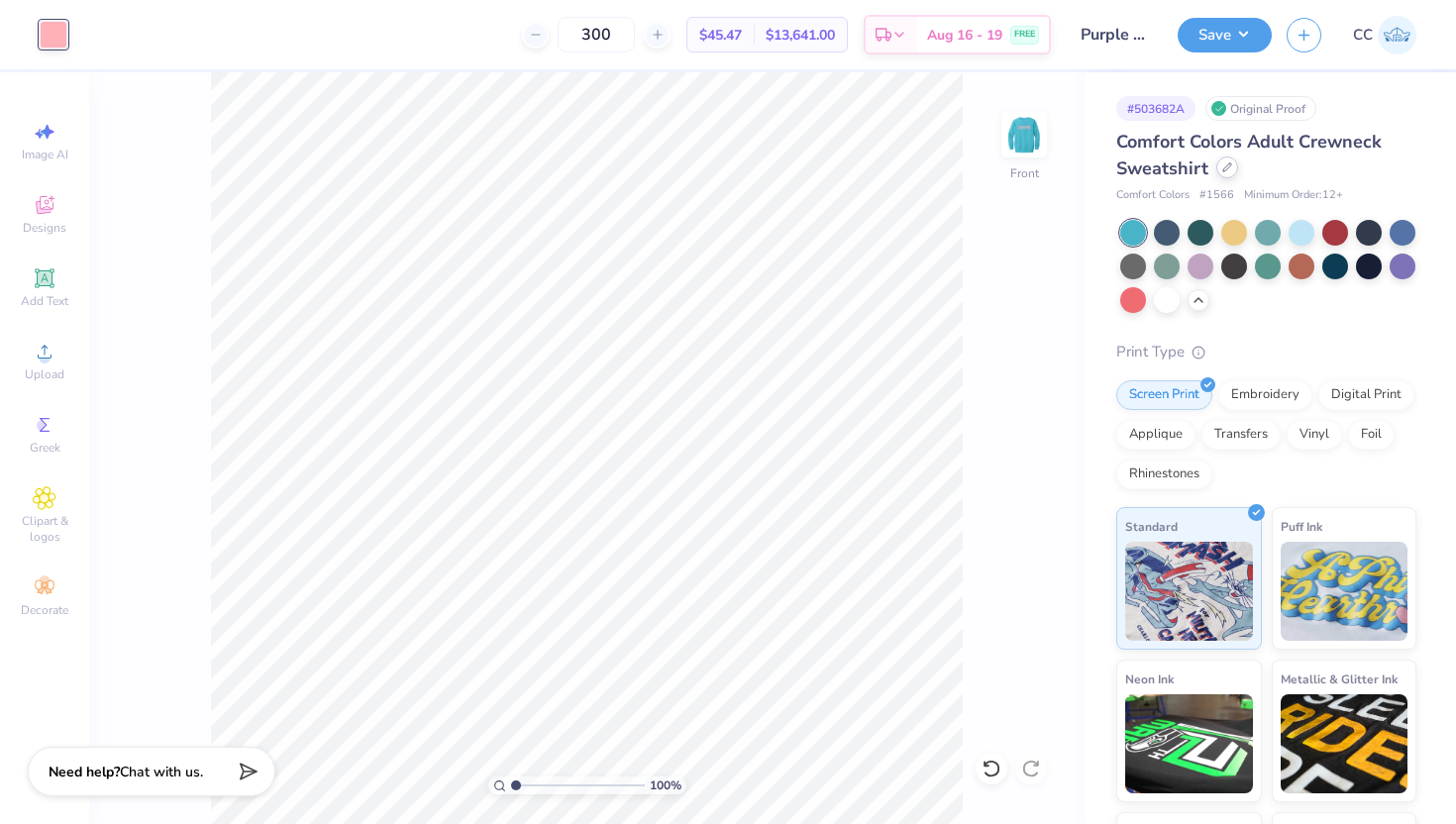 click 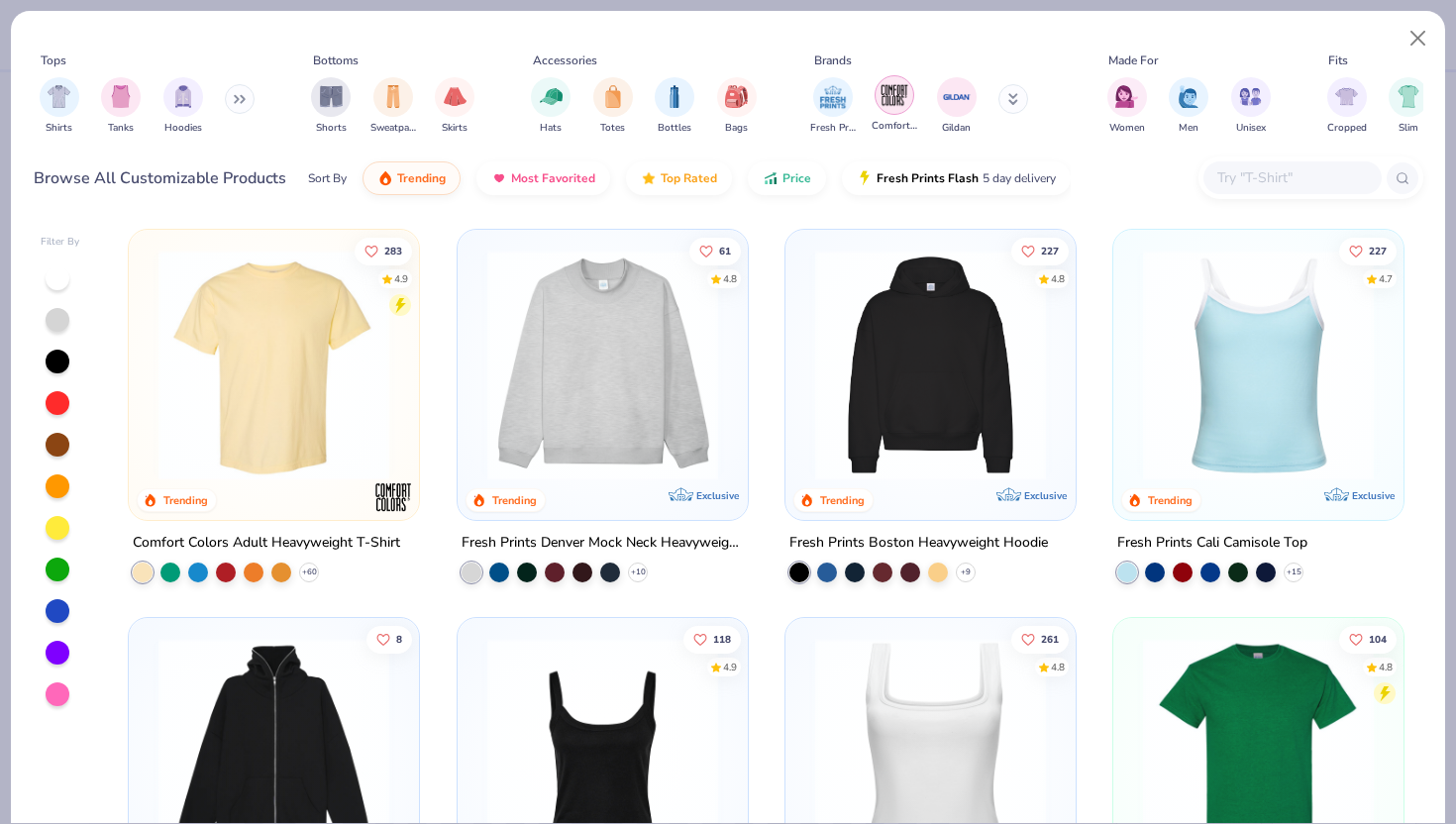 click at bounding box center (894, 95) 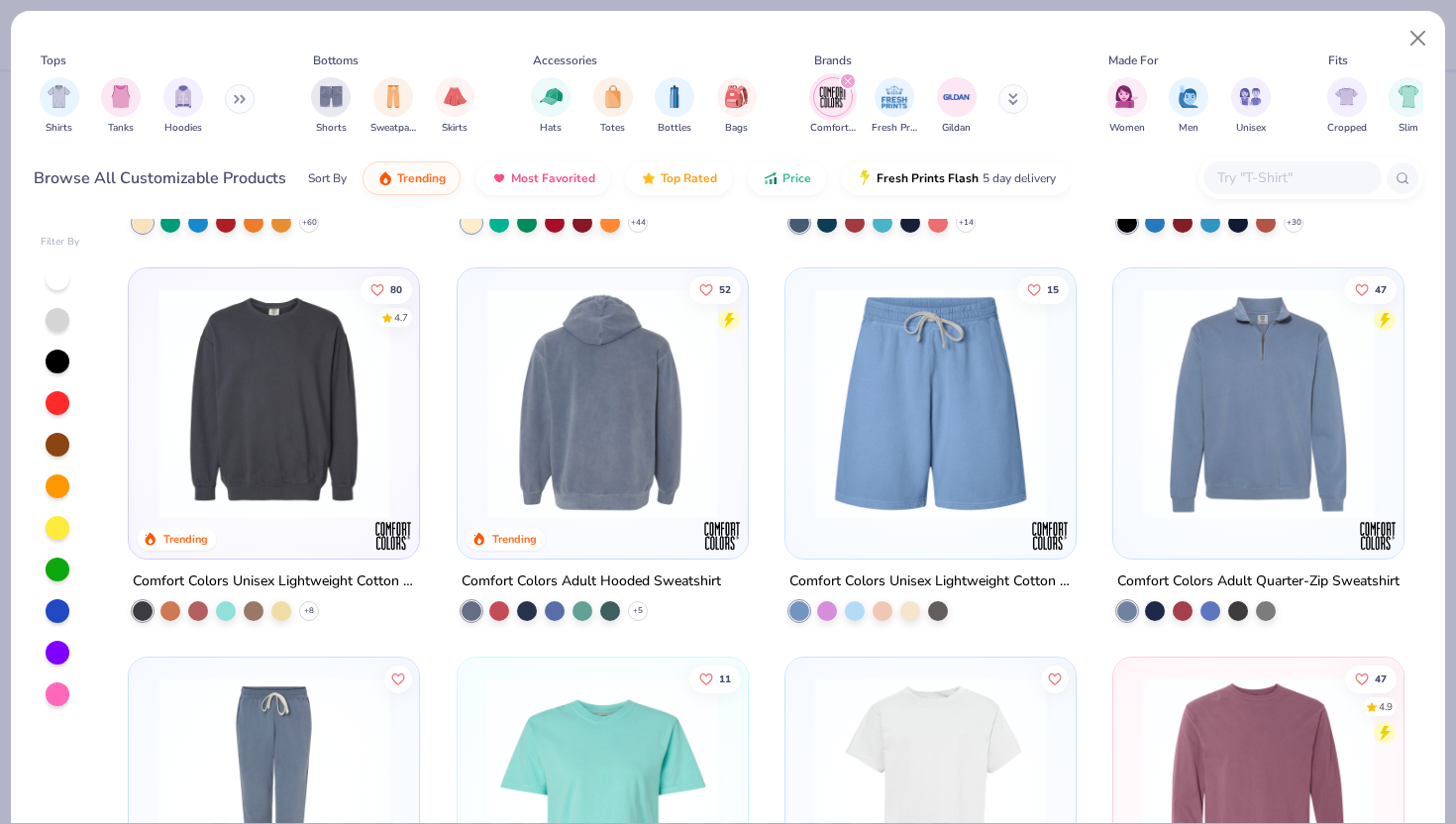 scroll, scrollTop: 346, scrollLeft: 0, axis: vertical 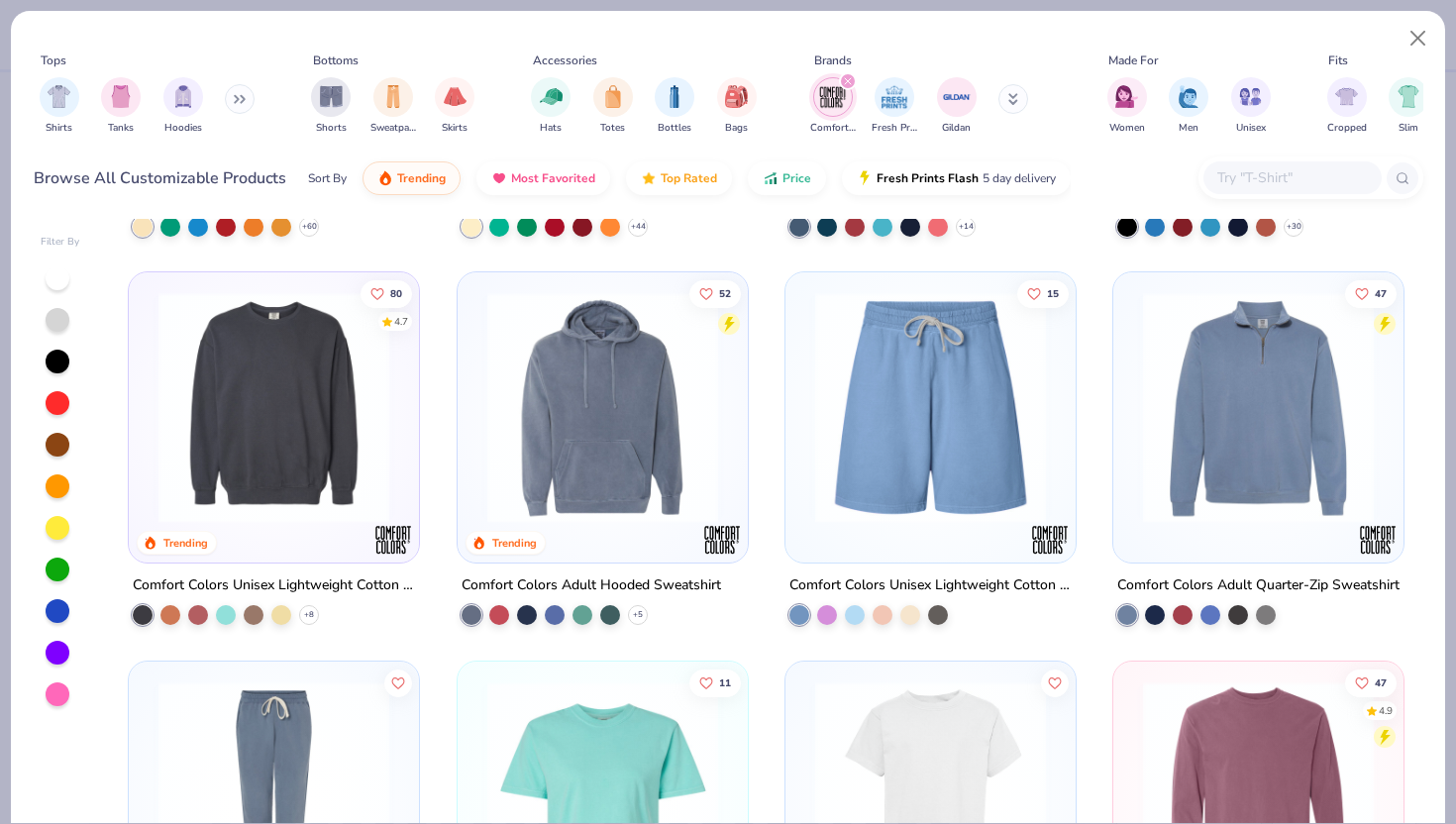 click at bounding box center [273, 407] 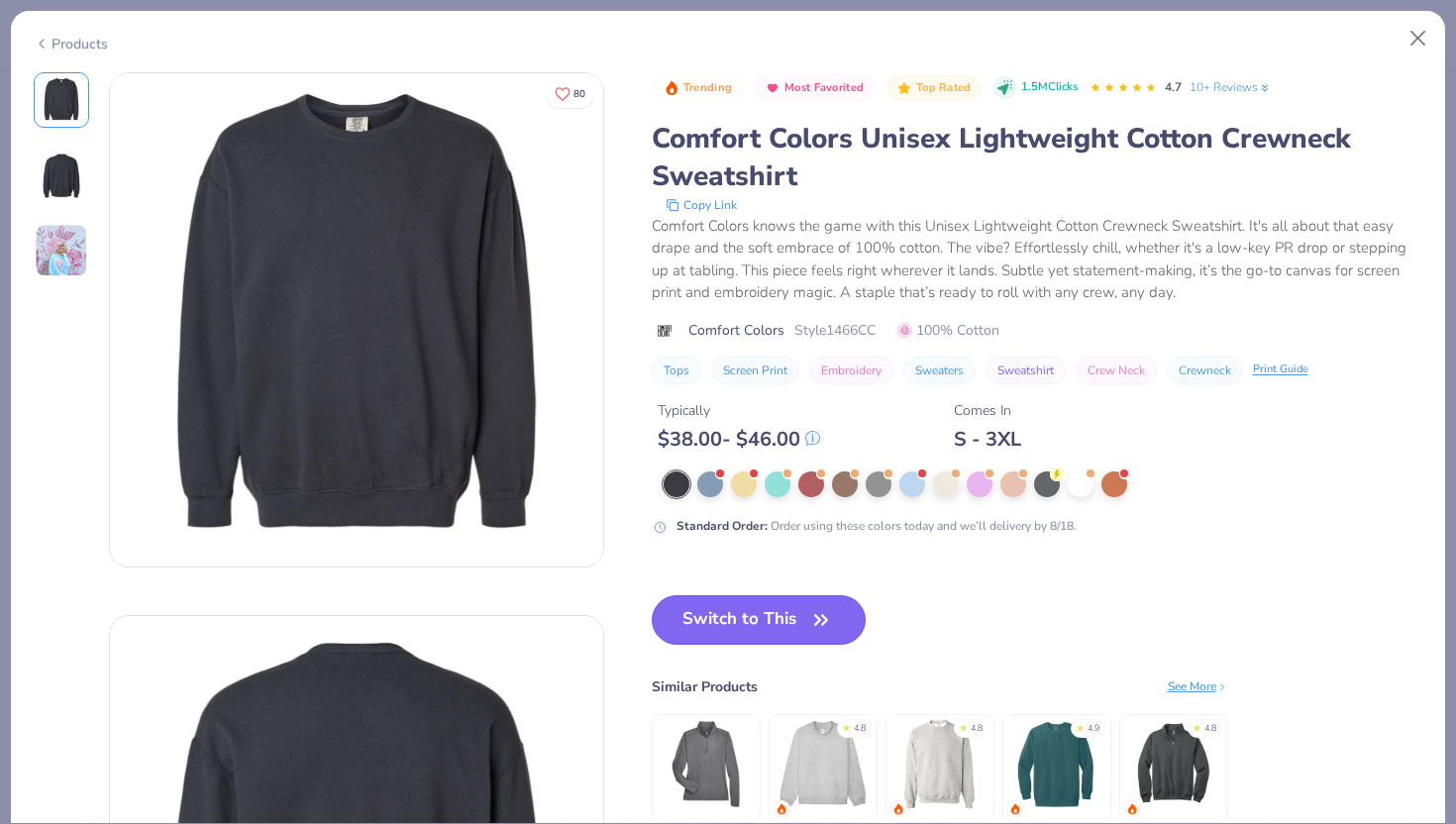 click on "Switch to This" at bounding box center [759, 620] 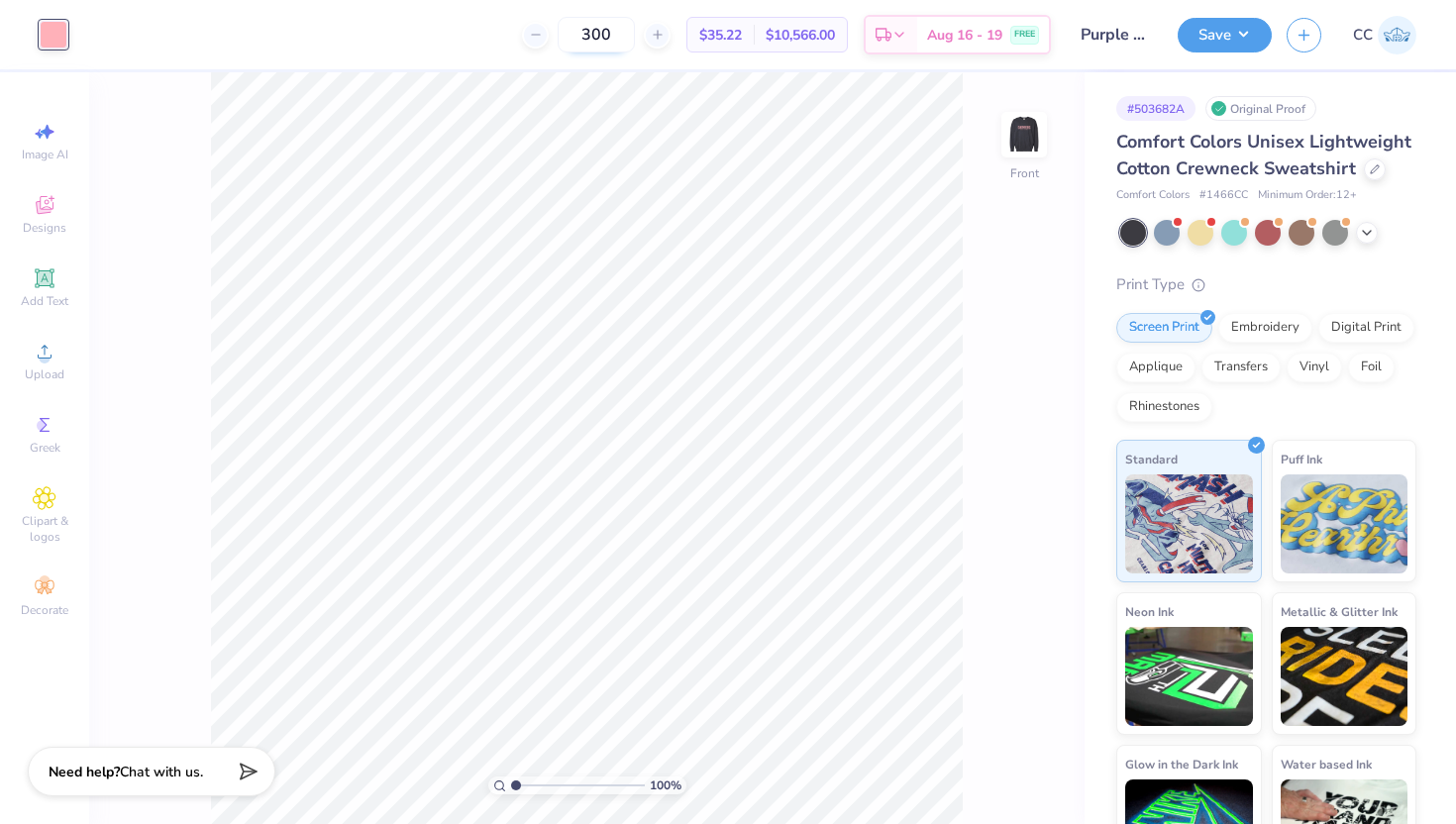 drag, startPoint x: 599, startPoint y: 33, endPoint x: 569, endPoint y: 32, distance: 30.016662 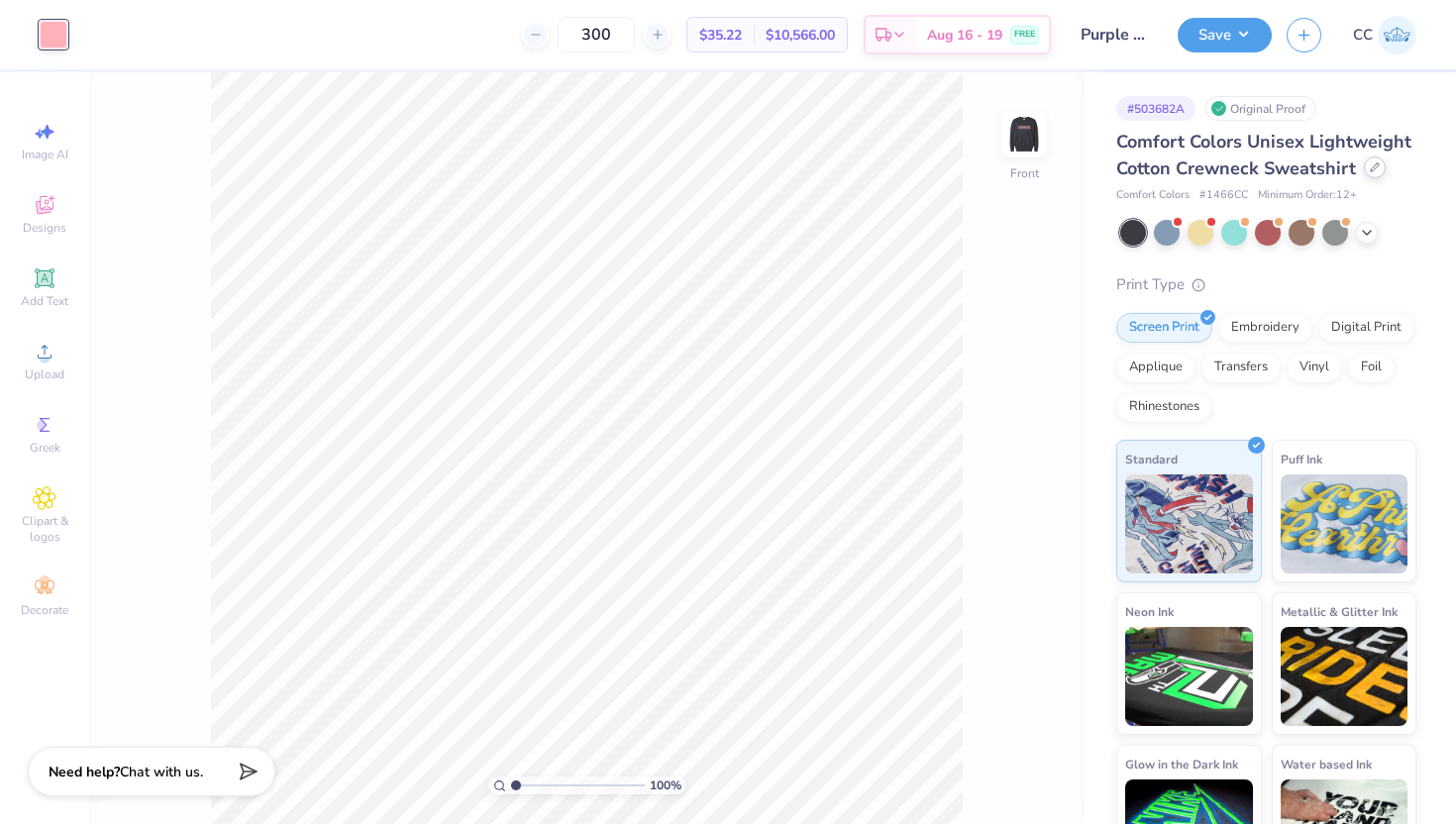 click 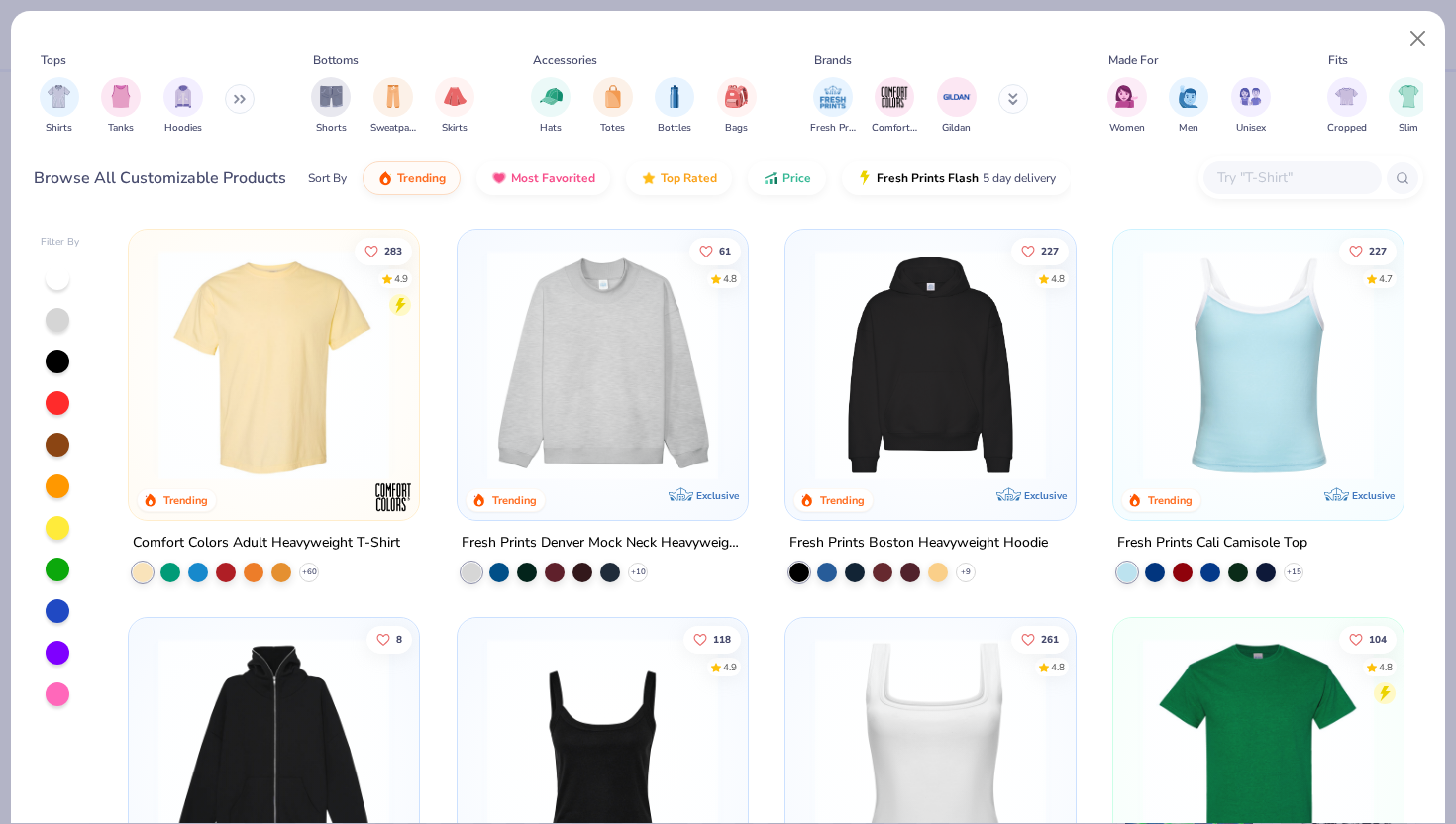 scroll, scrollTop: 38, scrollLeft: 0, axis: vertical 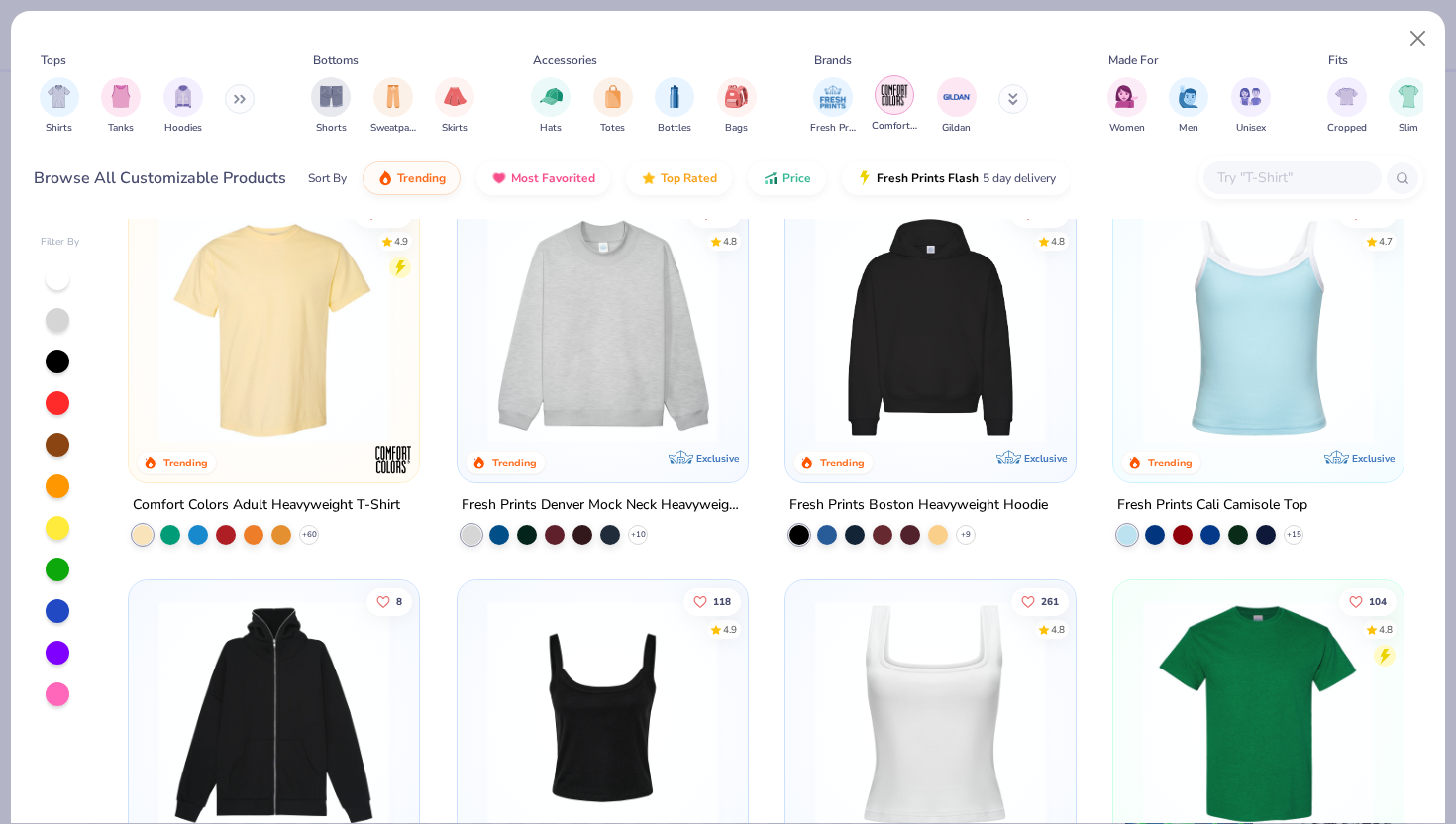 click at bounding box center (894, 95) 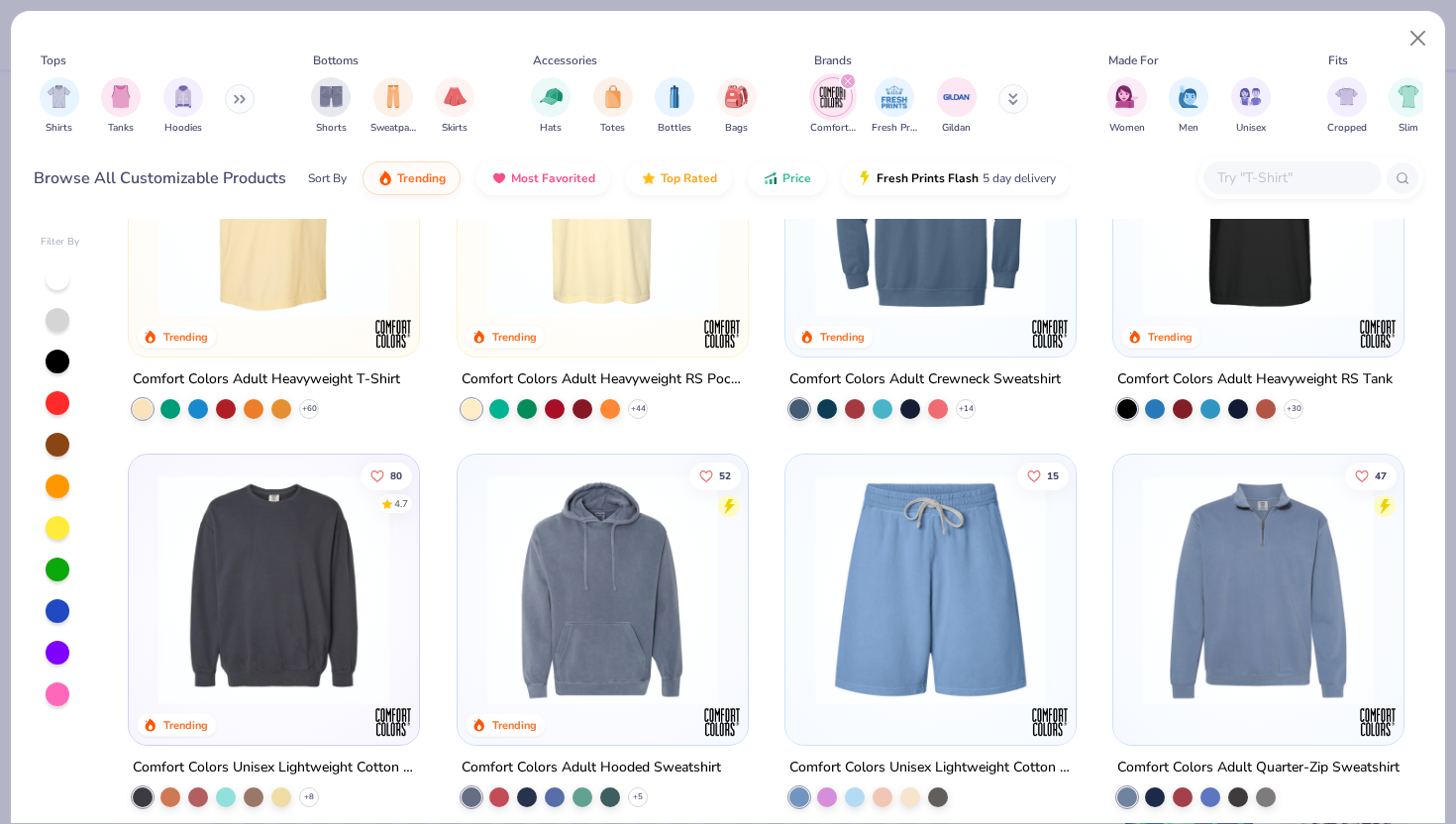 scroll, scrollTop: 0, scrollLeft: 0, axis: both 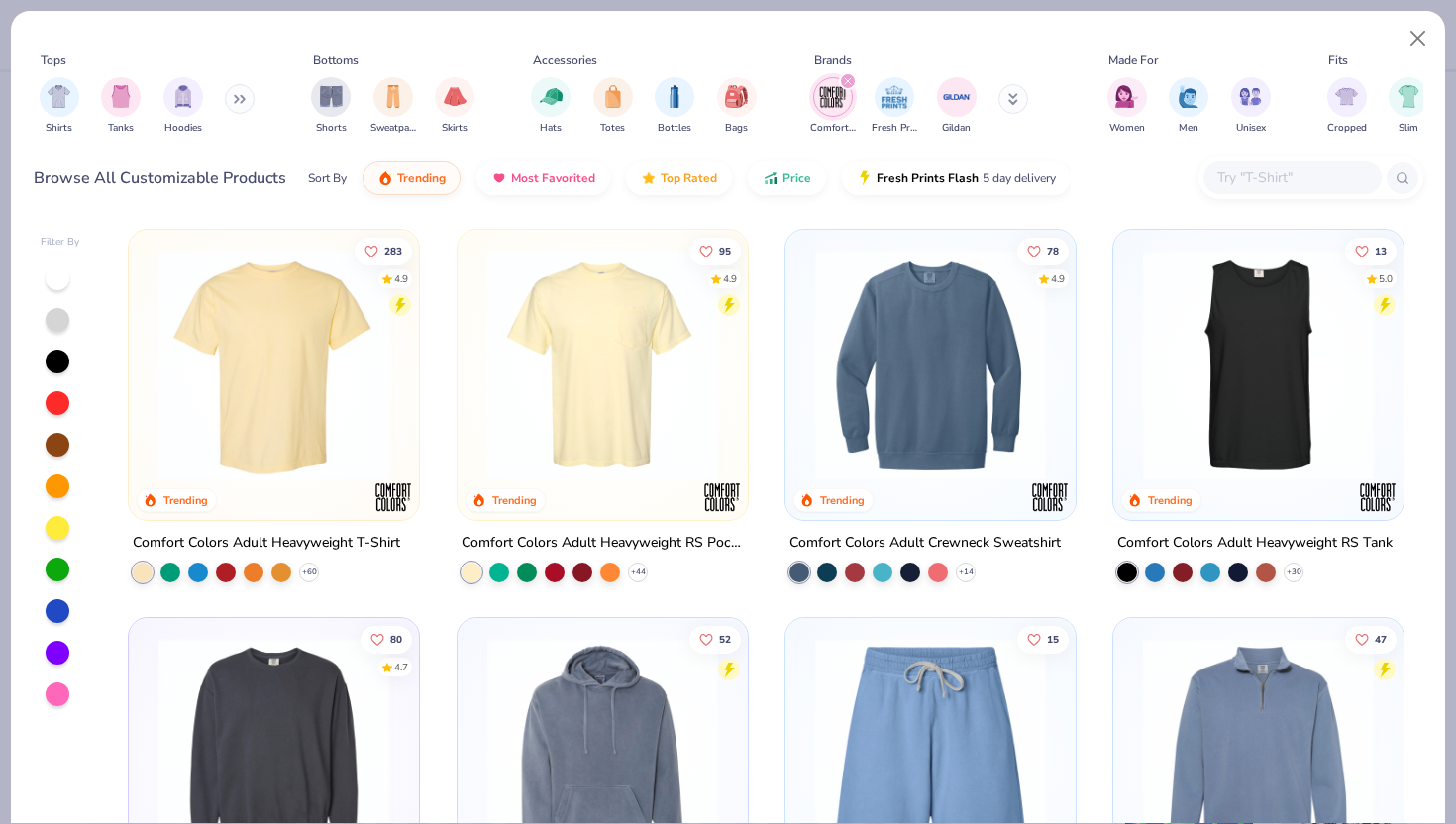 click at bounding box center [273, 753] 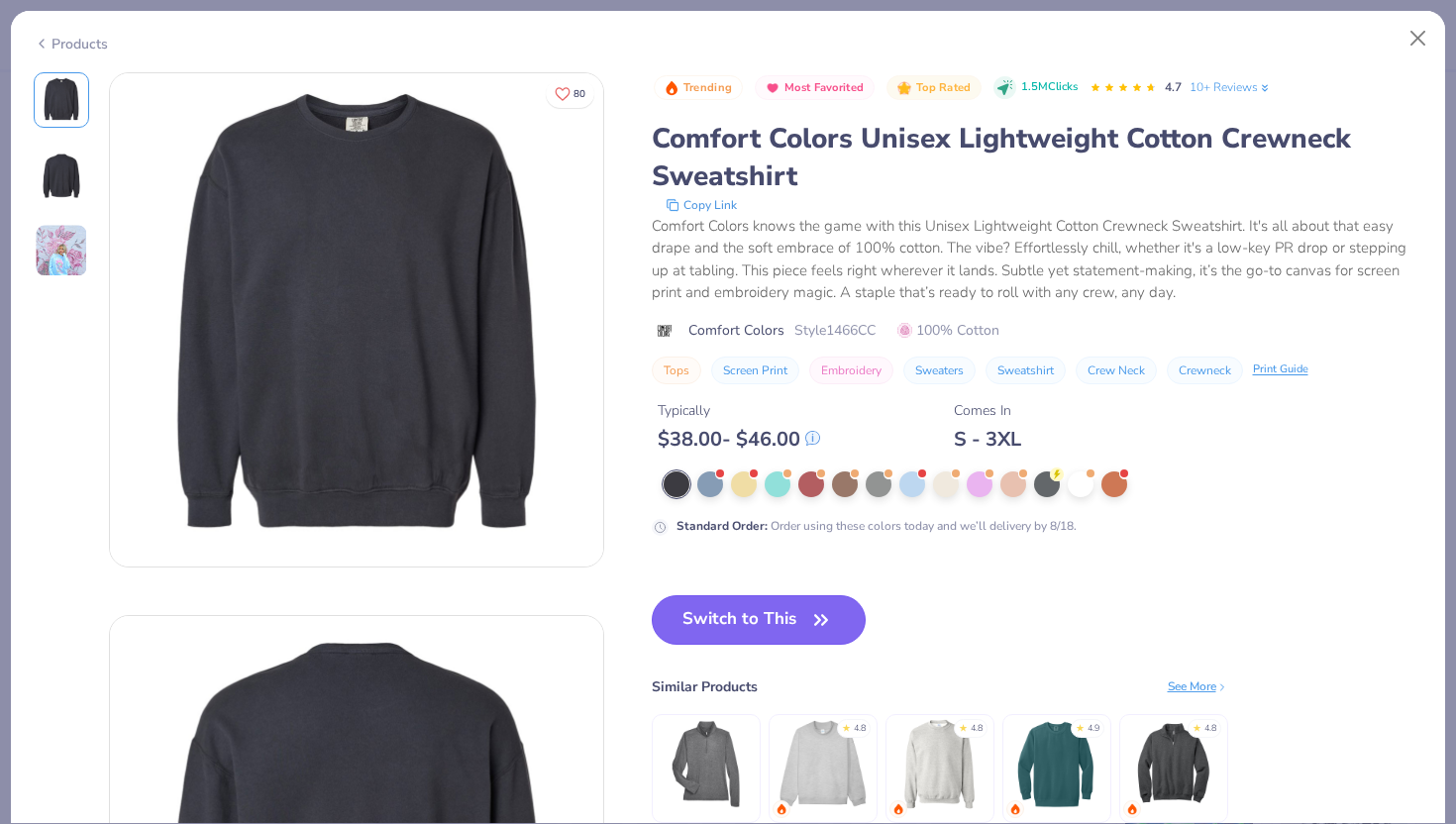 click on "Switch to This" at bounding box center [759, 620] 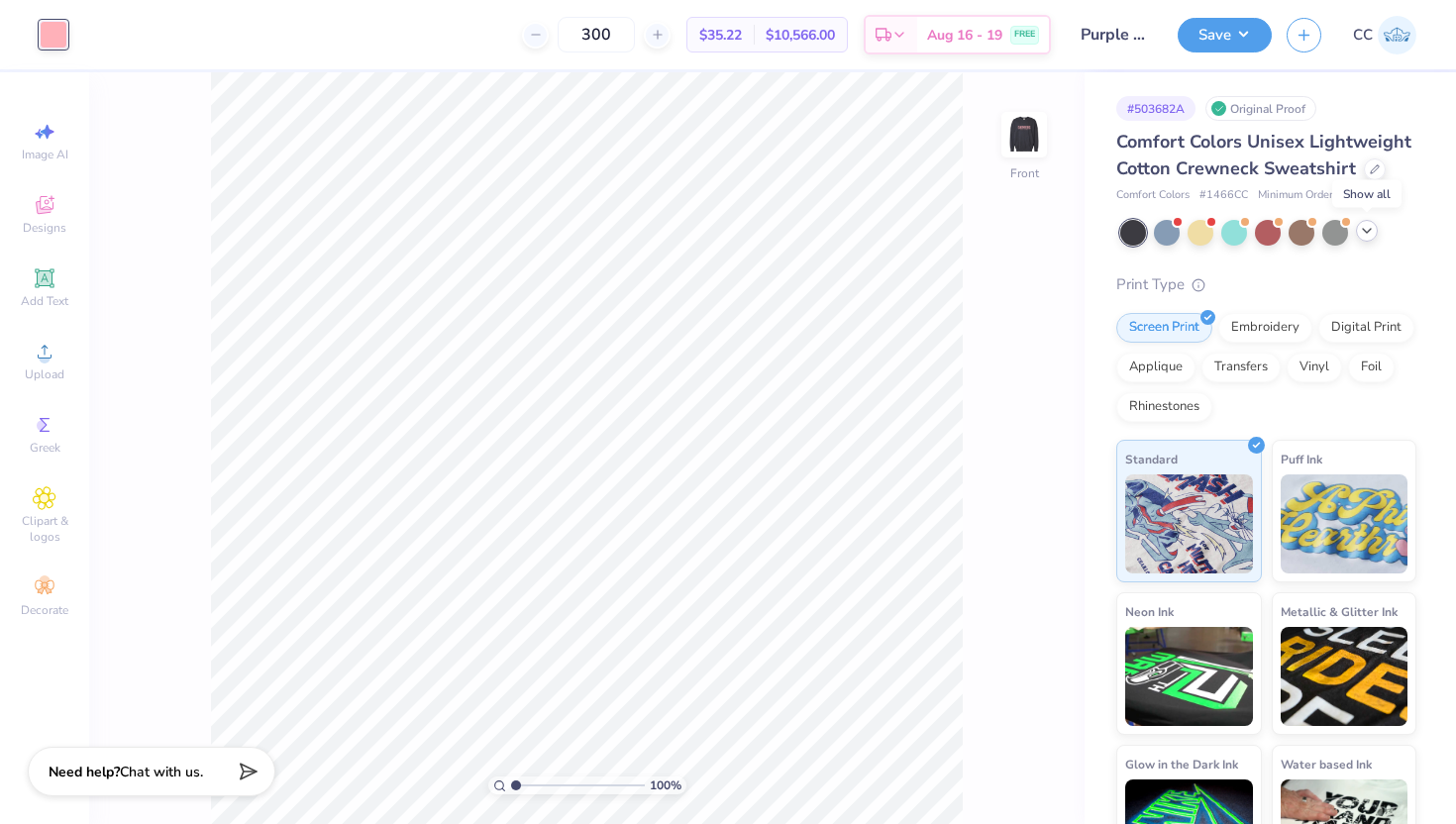 click 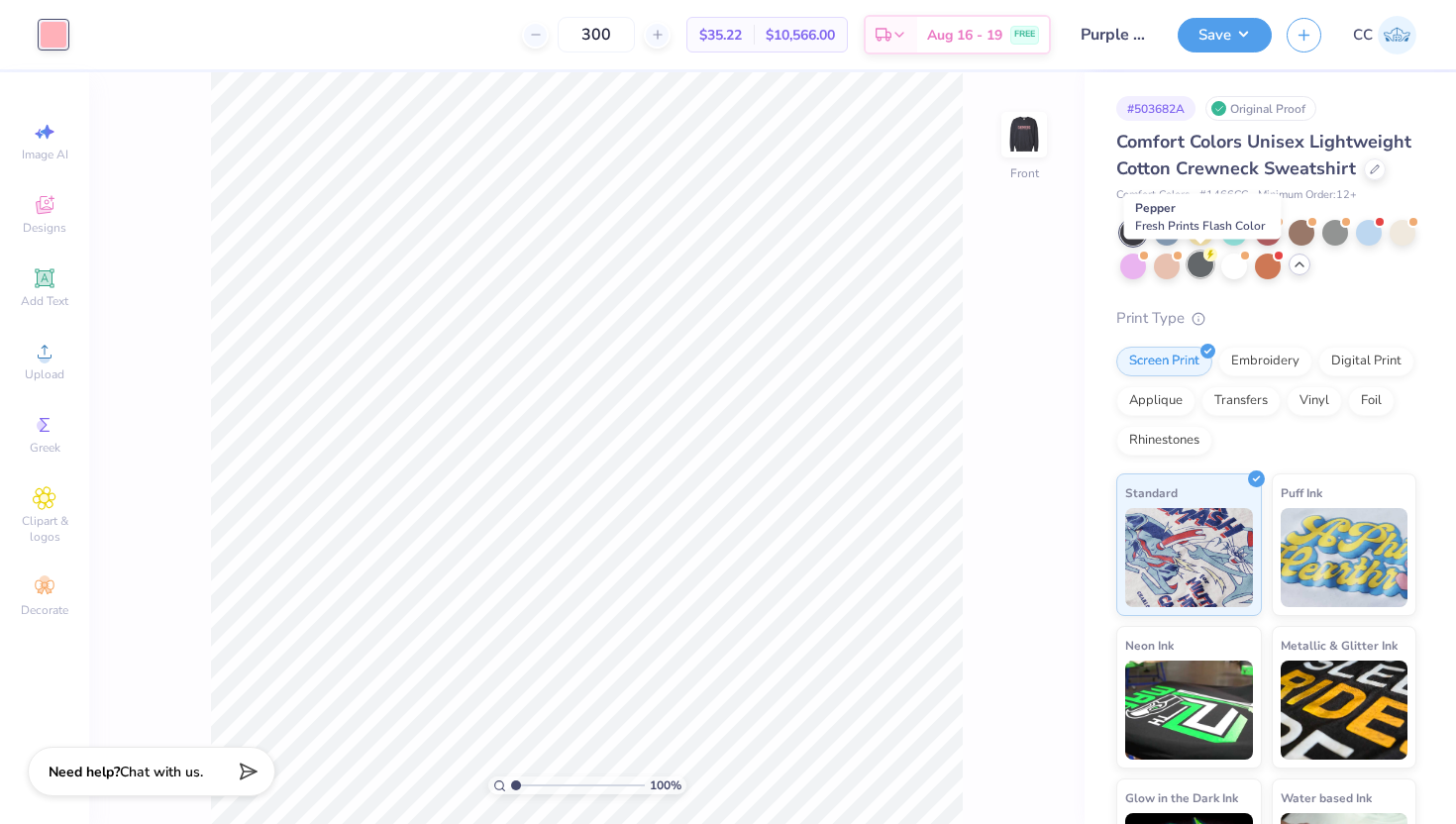 click at bounding box center (1200, 264) 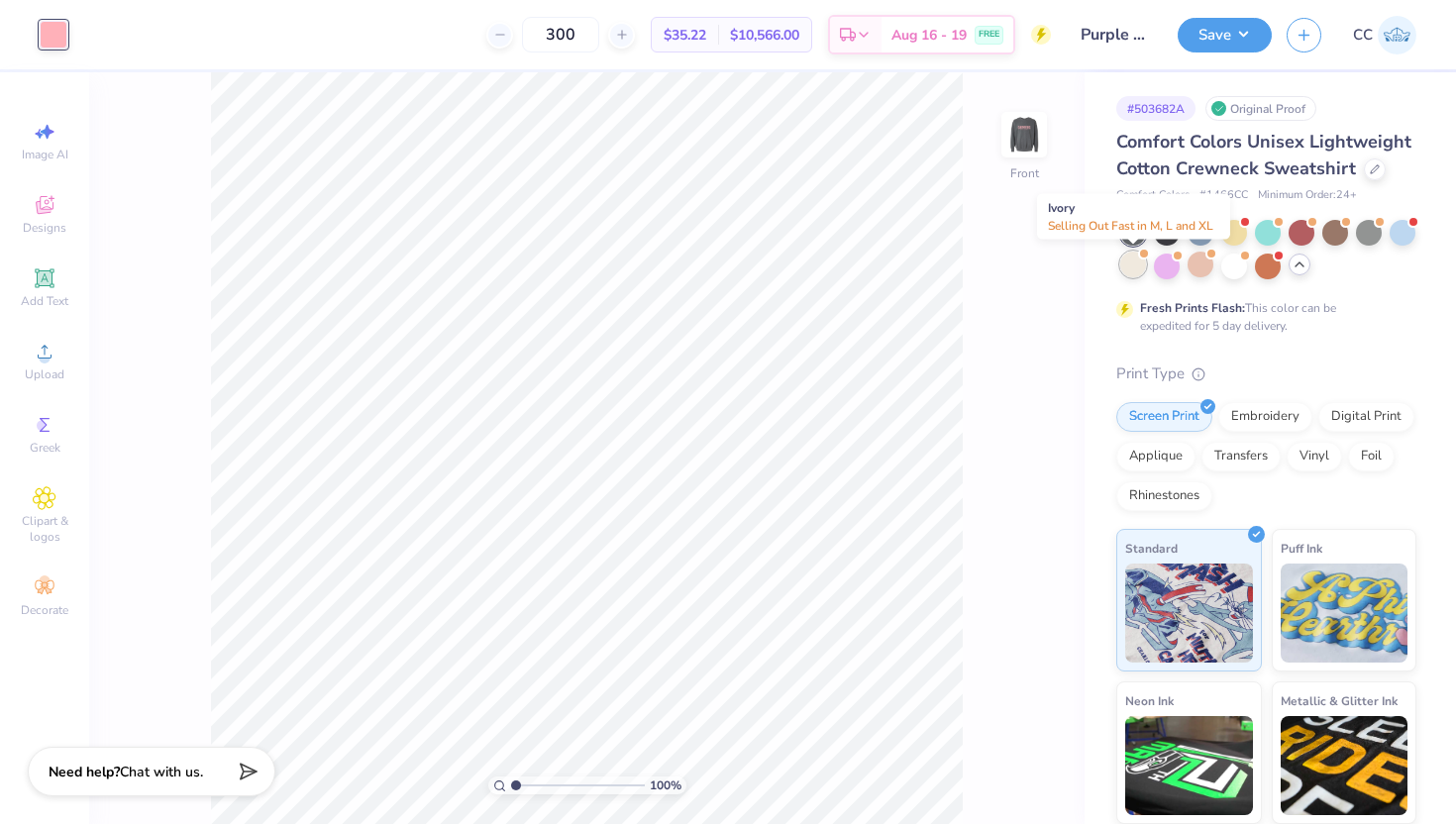click at bounding box center (1133, 264) 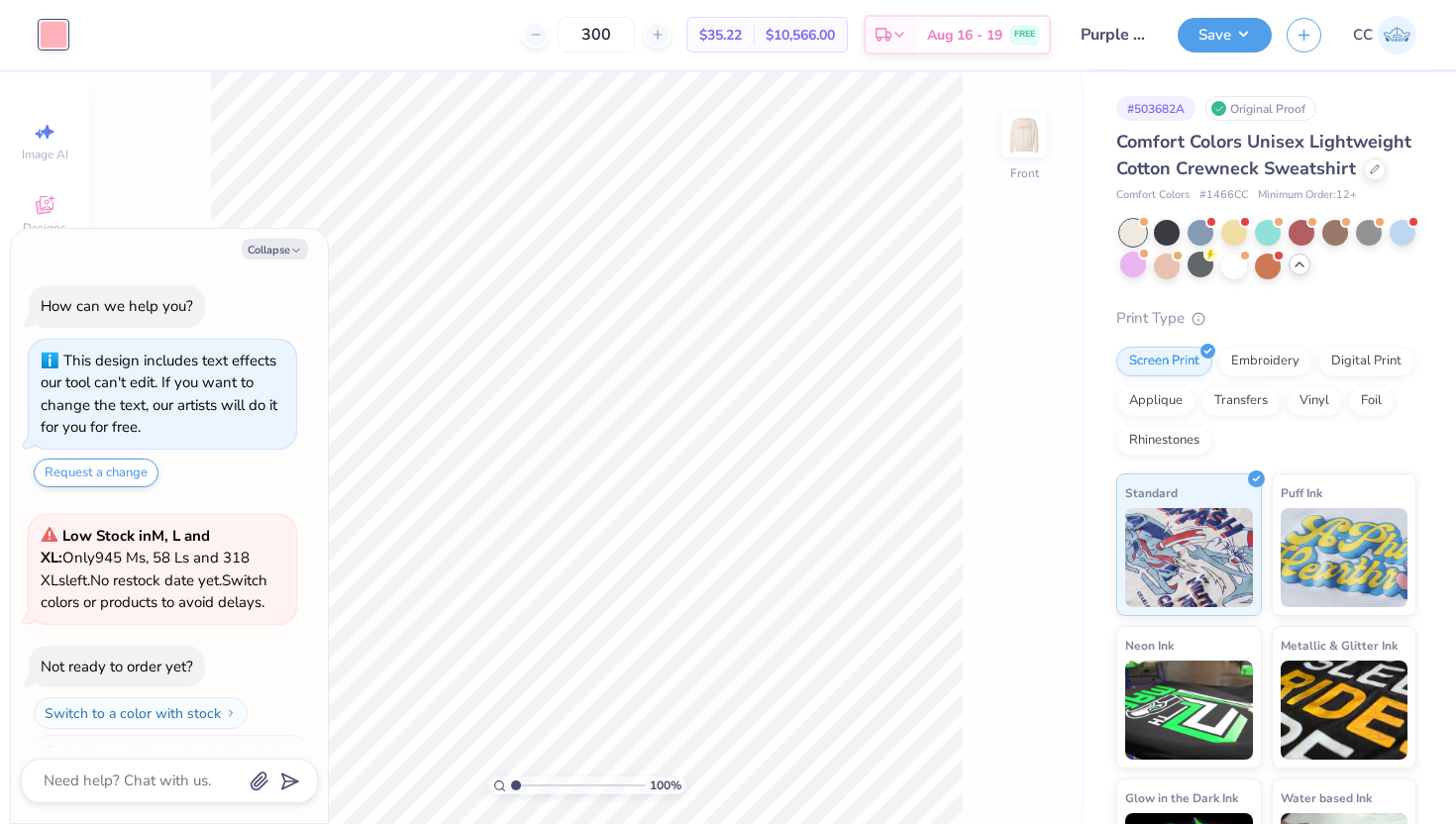 scroll, scrollTop: 34, scrollLeft: 0, axis: vertical 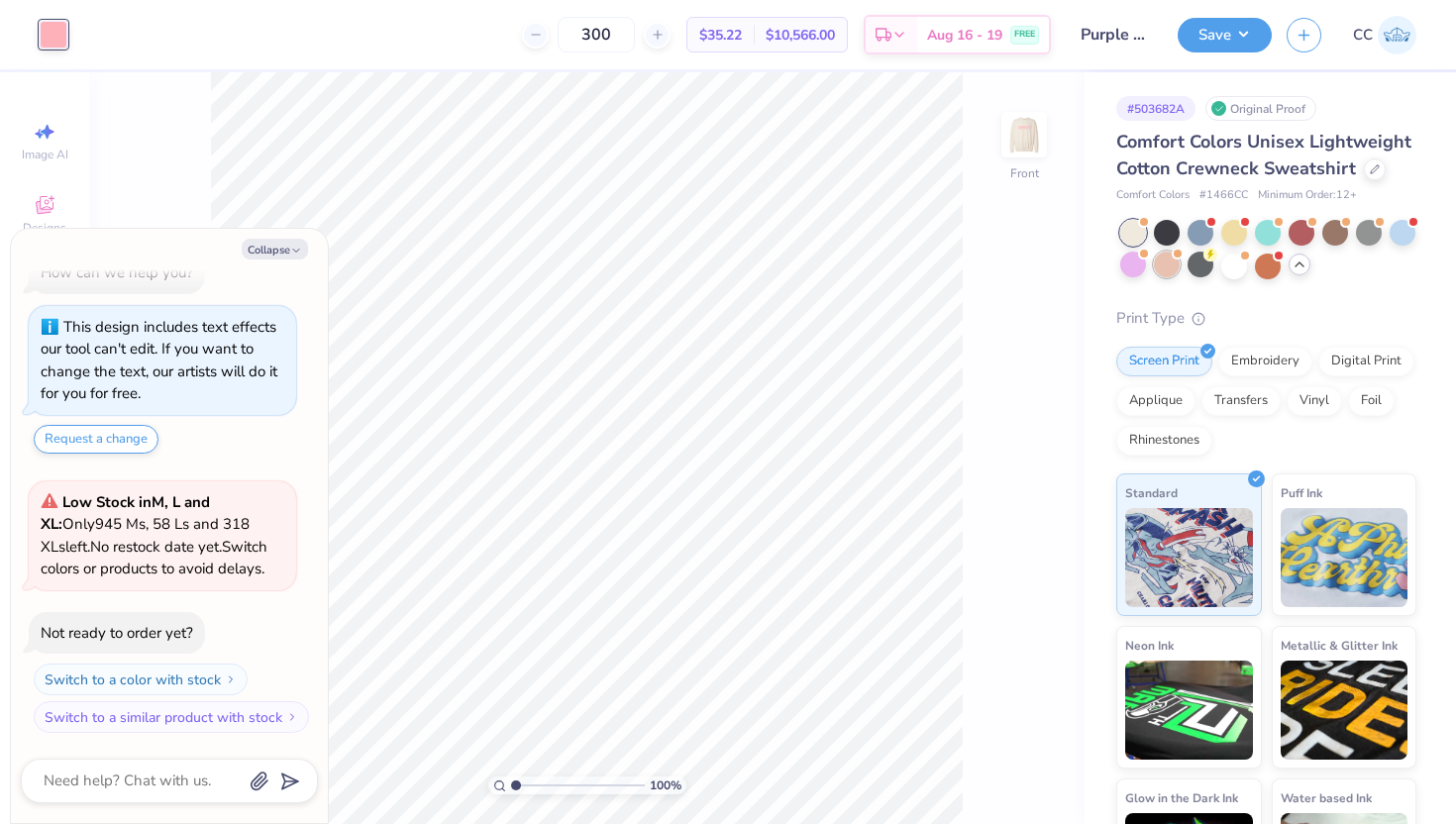click at bounding box center (1167, 264) 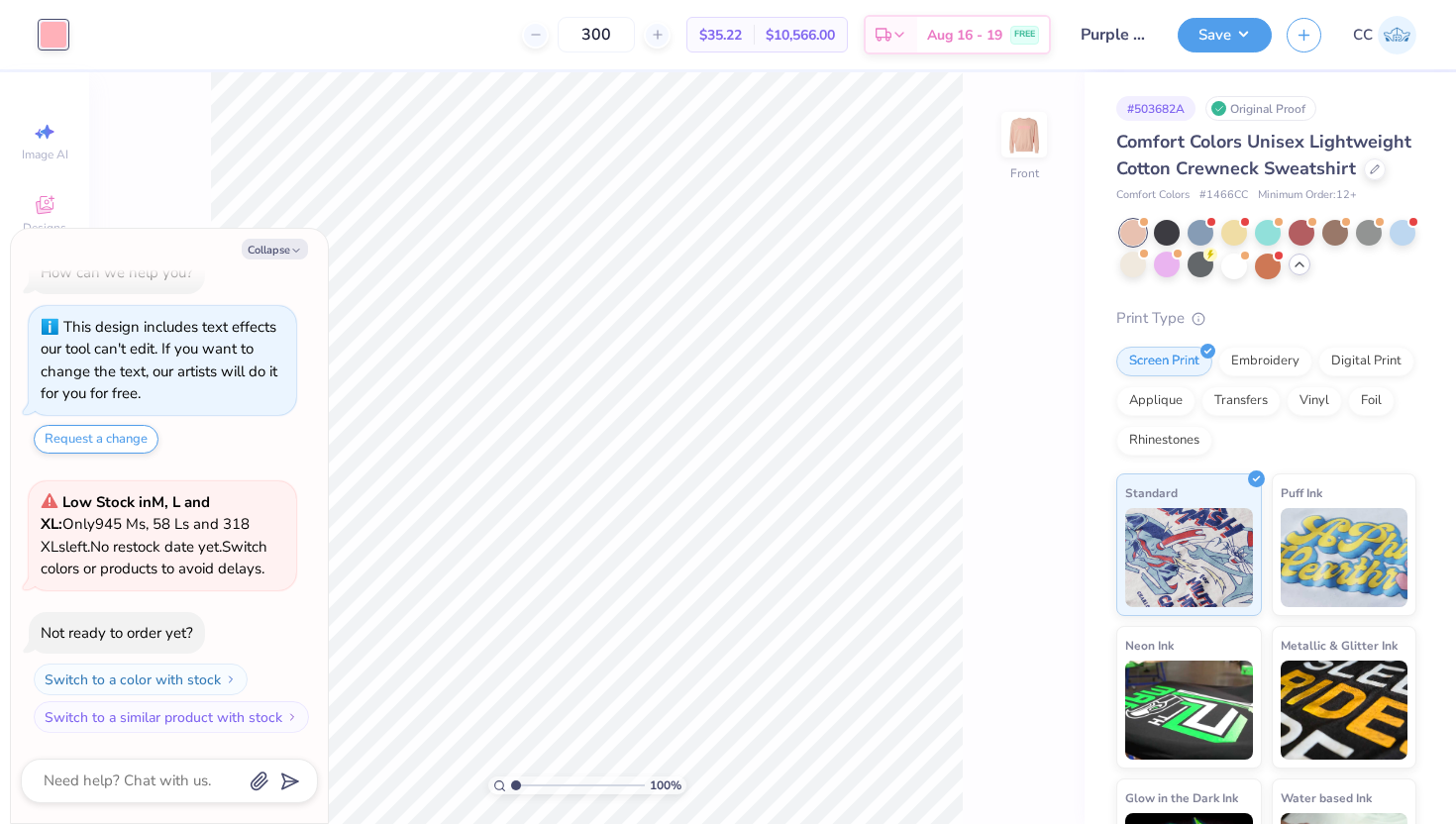 scroll, scrollTop: 336, scrollLeft: 0, axis: vertical 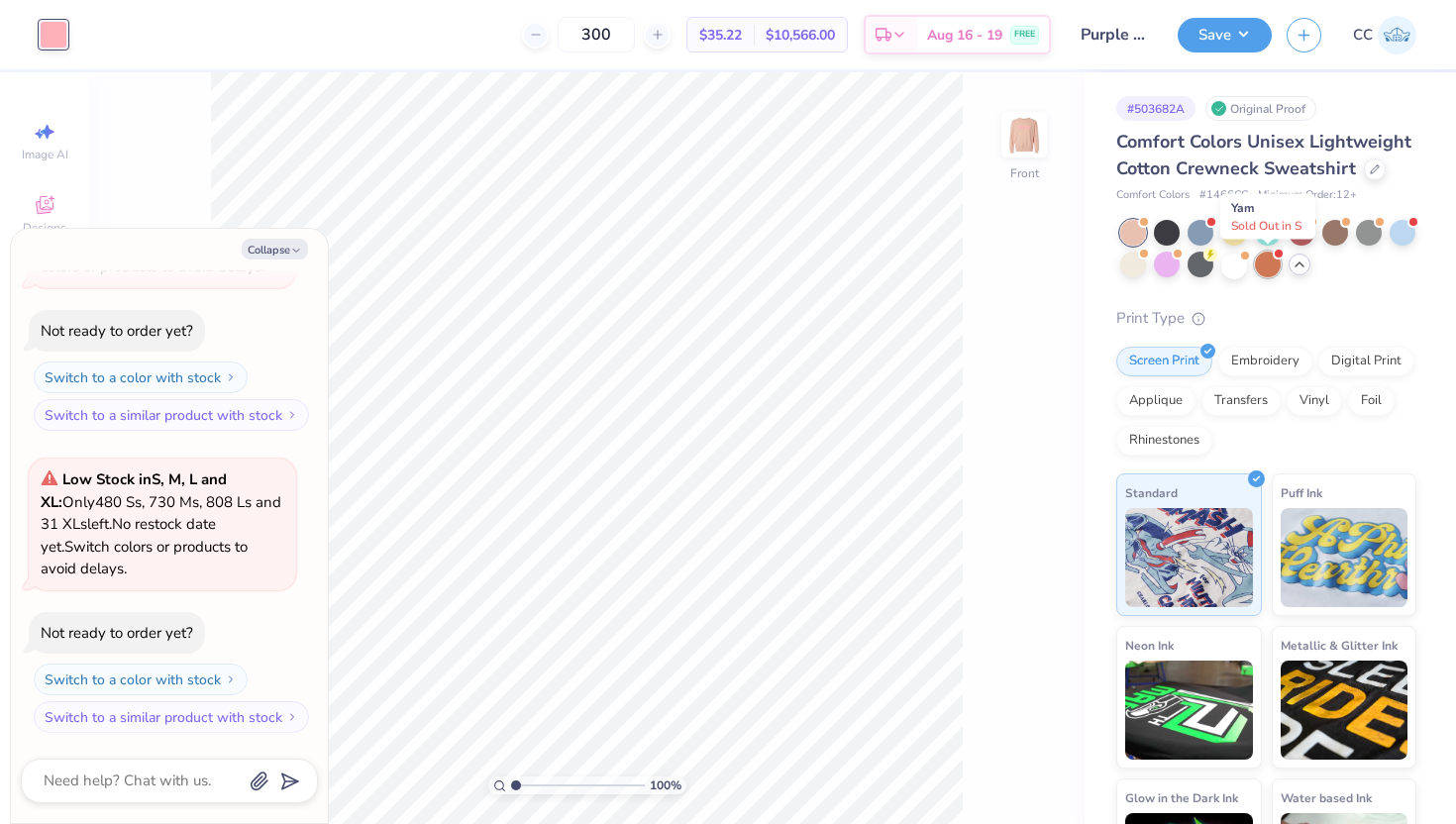 click at bounding box center (1268, 264) 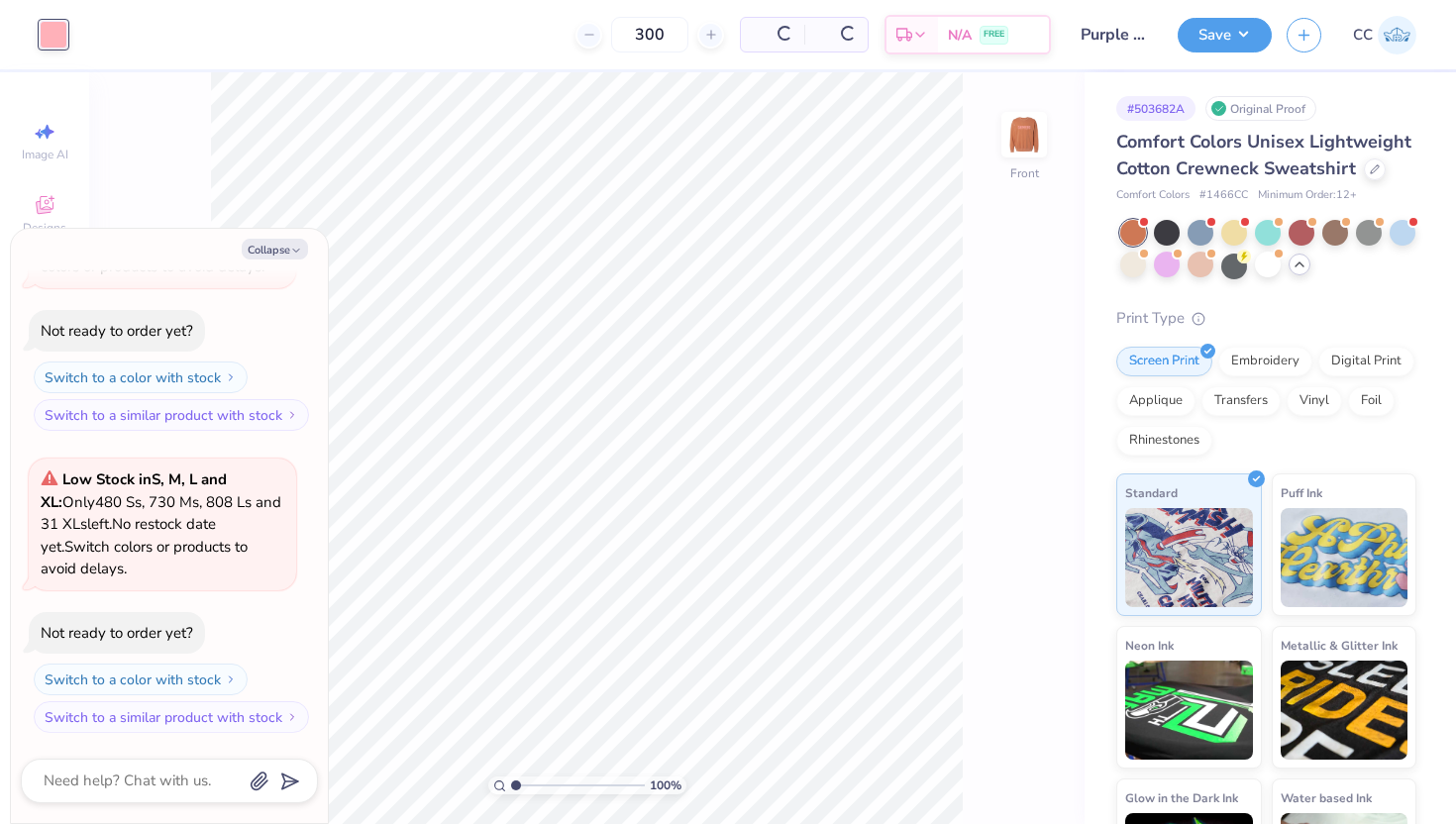 scroll, scrollTop: 615, scrollLeft: 0, axis: vertical 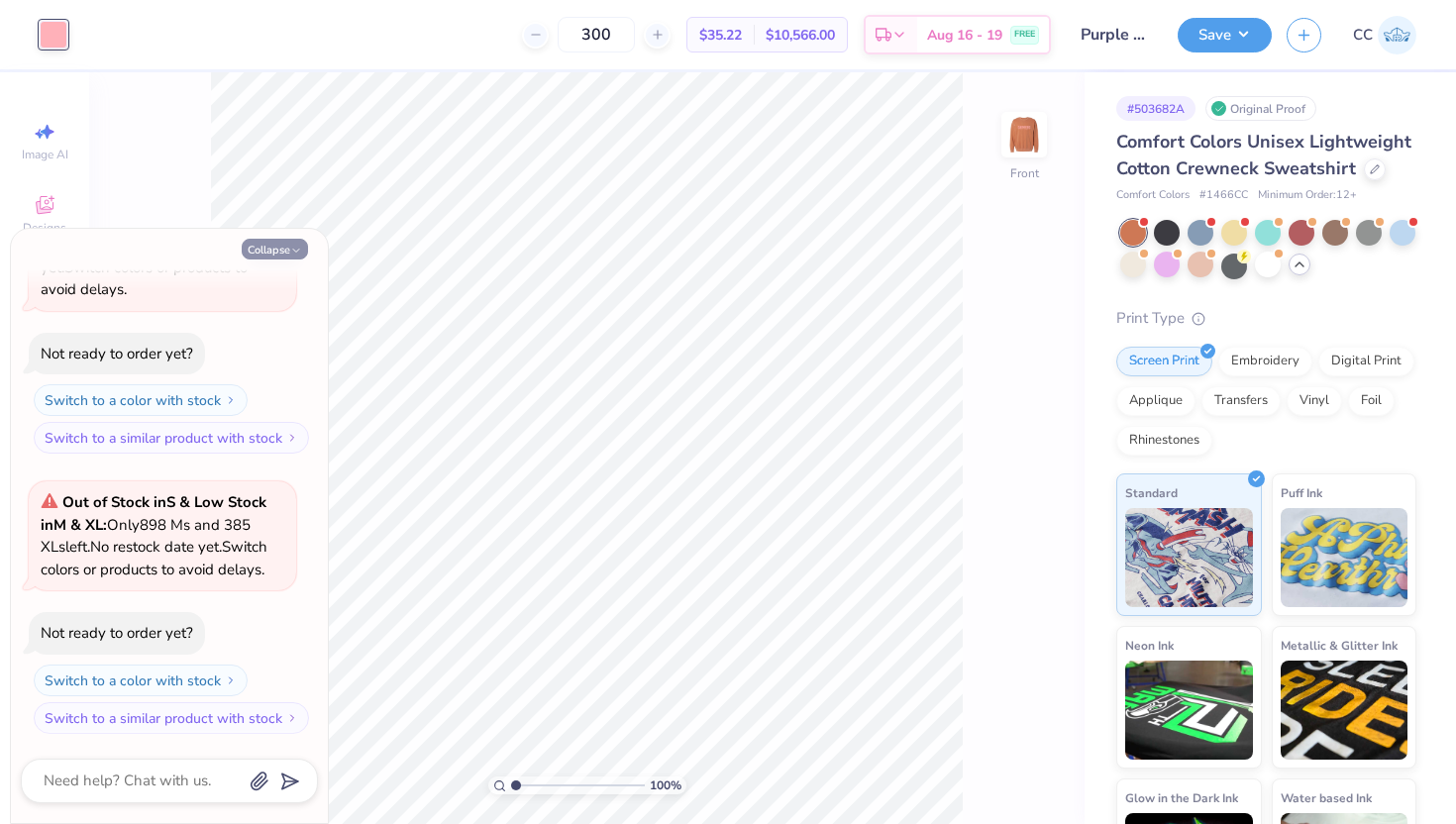 click on "Collapse" at bounding box center [274, 249] 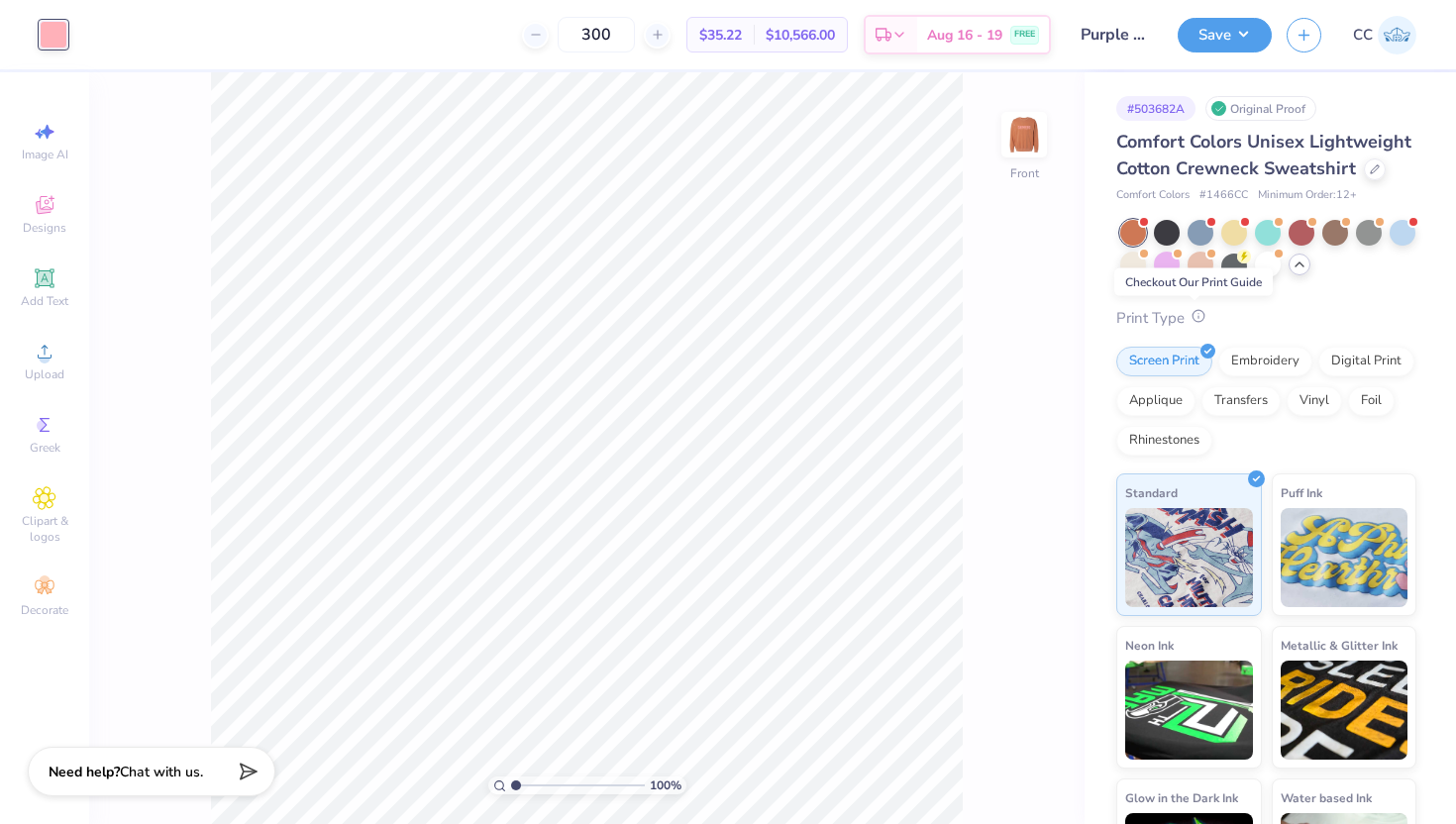 click 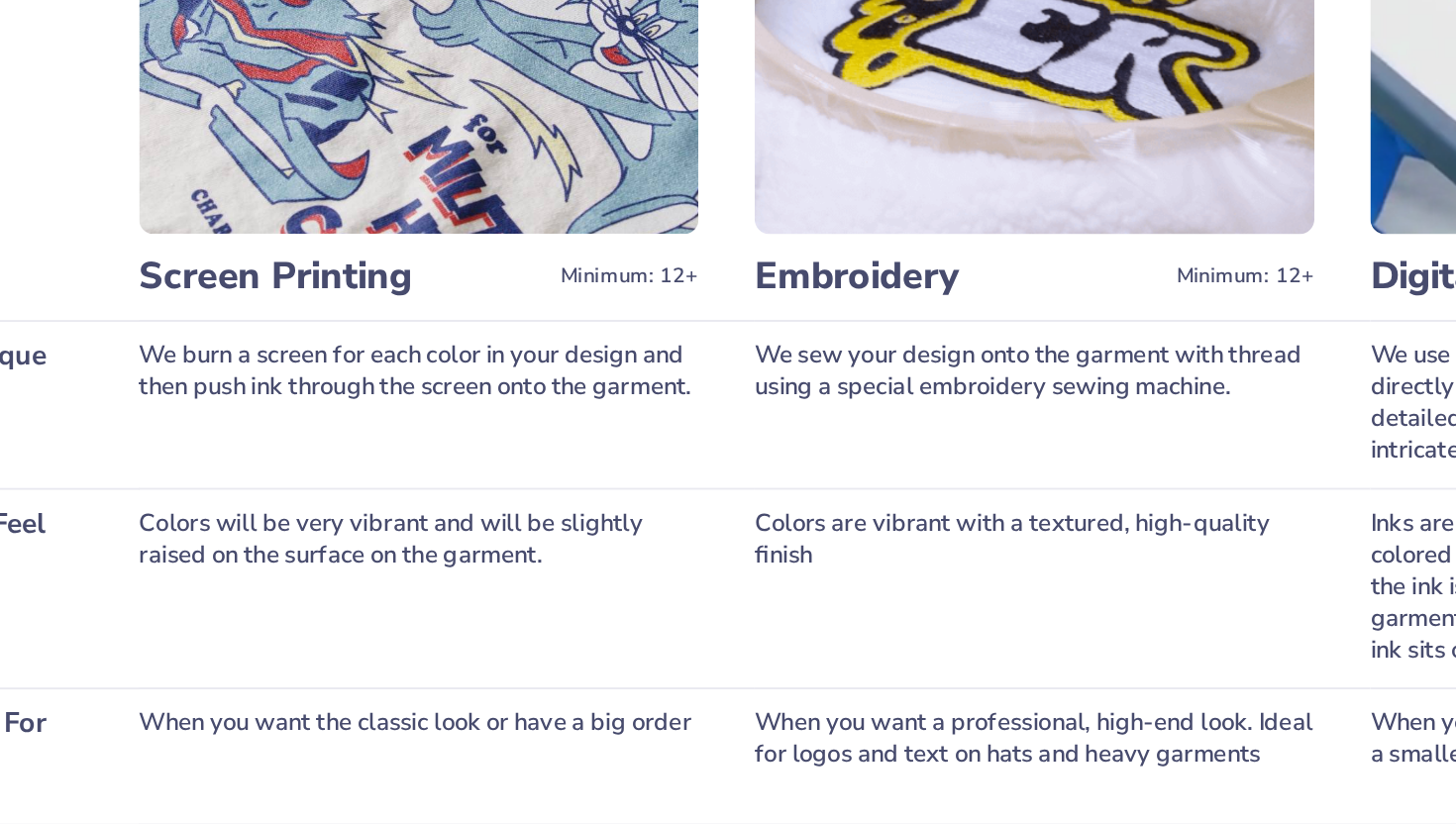 scroll, scrollTop: 0, scrollLeft: 0, axis: both 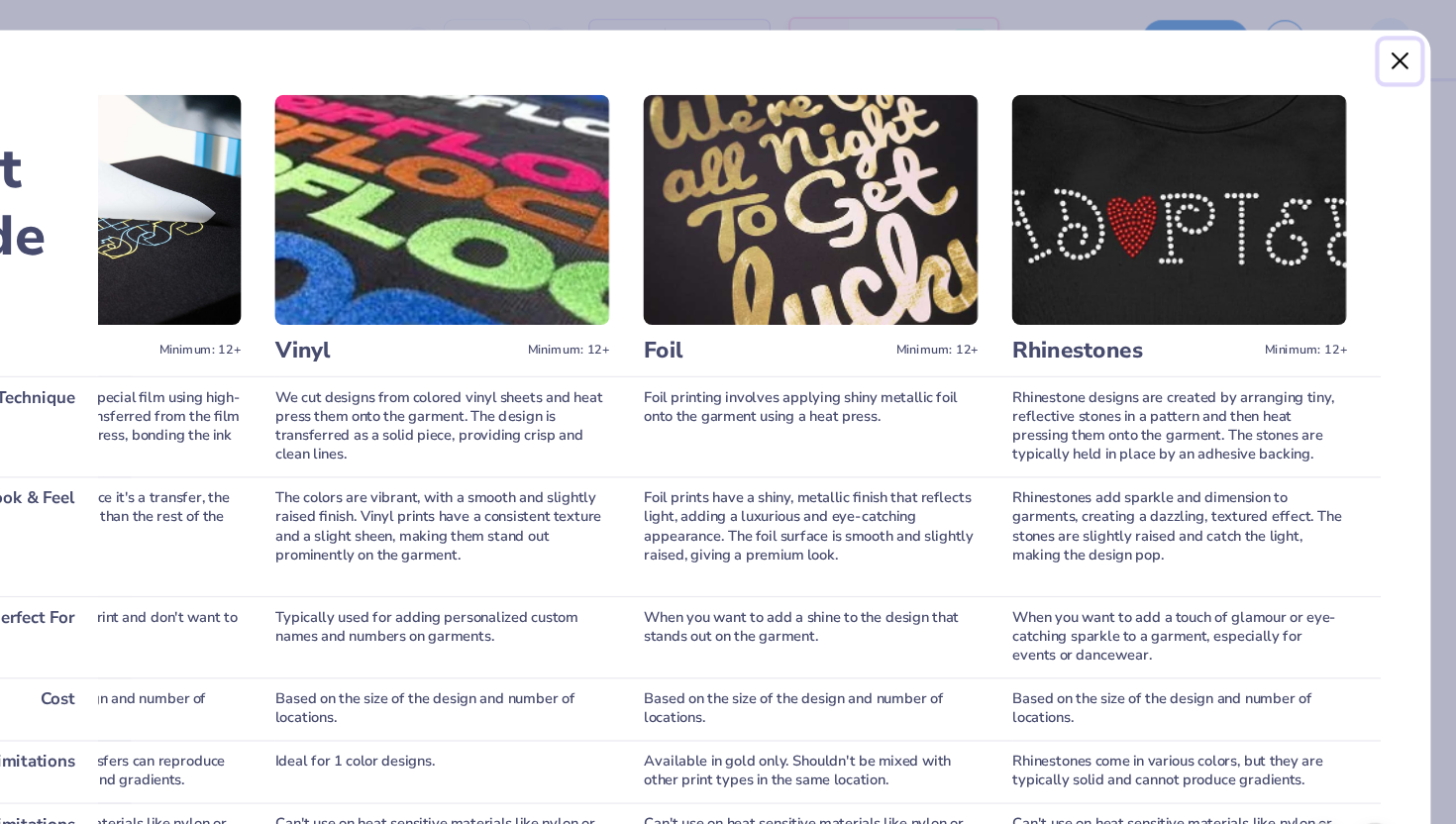 click at bounding box center (1406, 54) 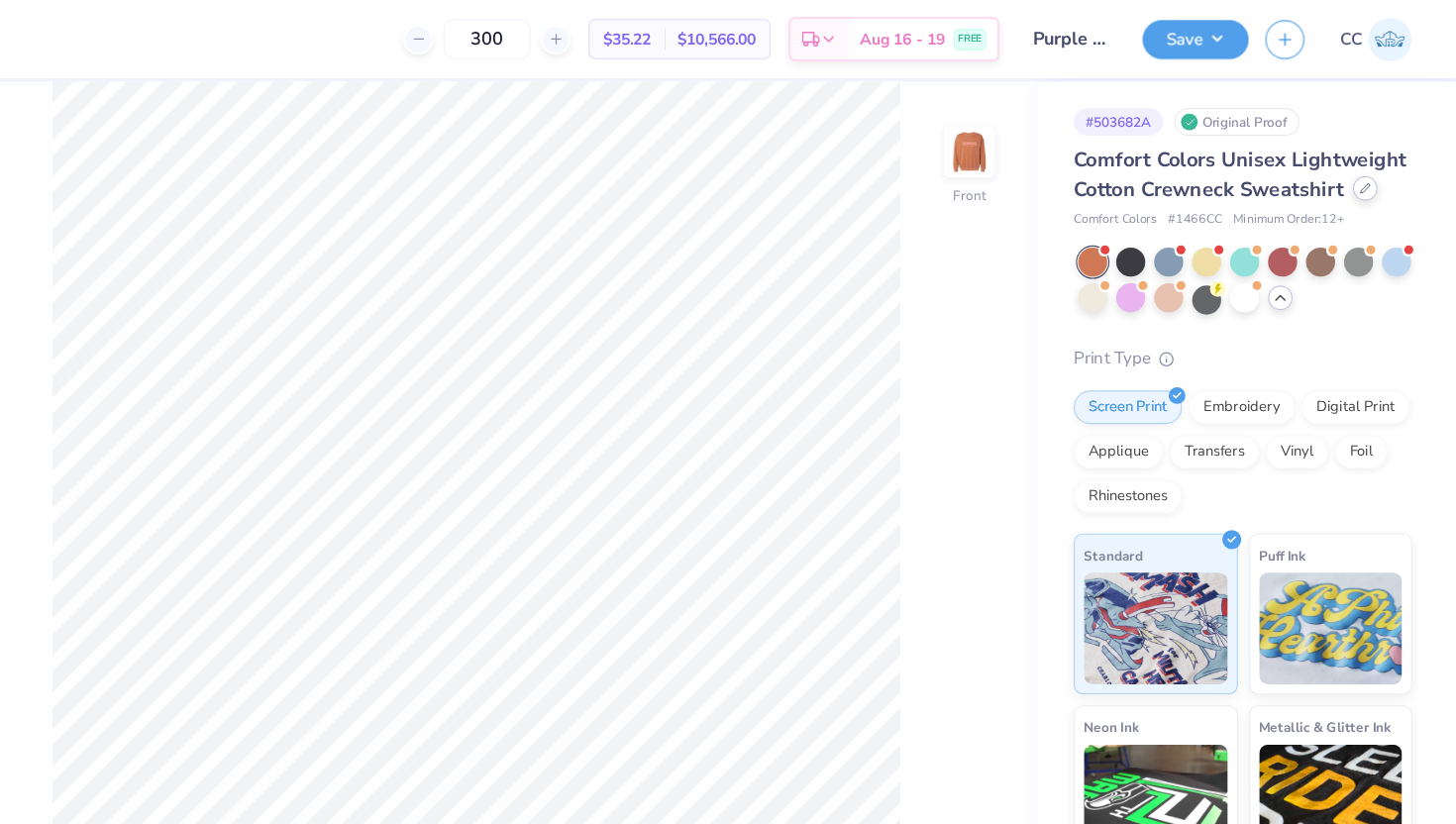 click at bounding box center [1375, 167] 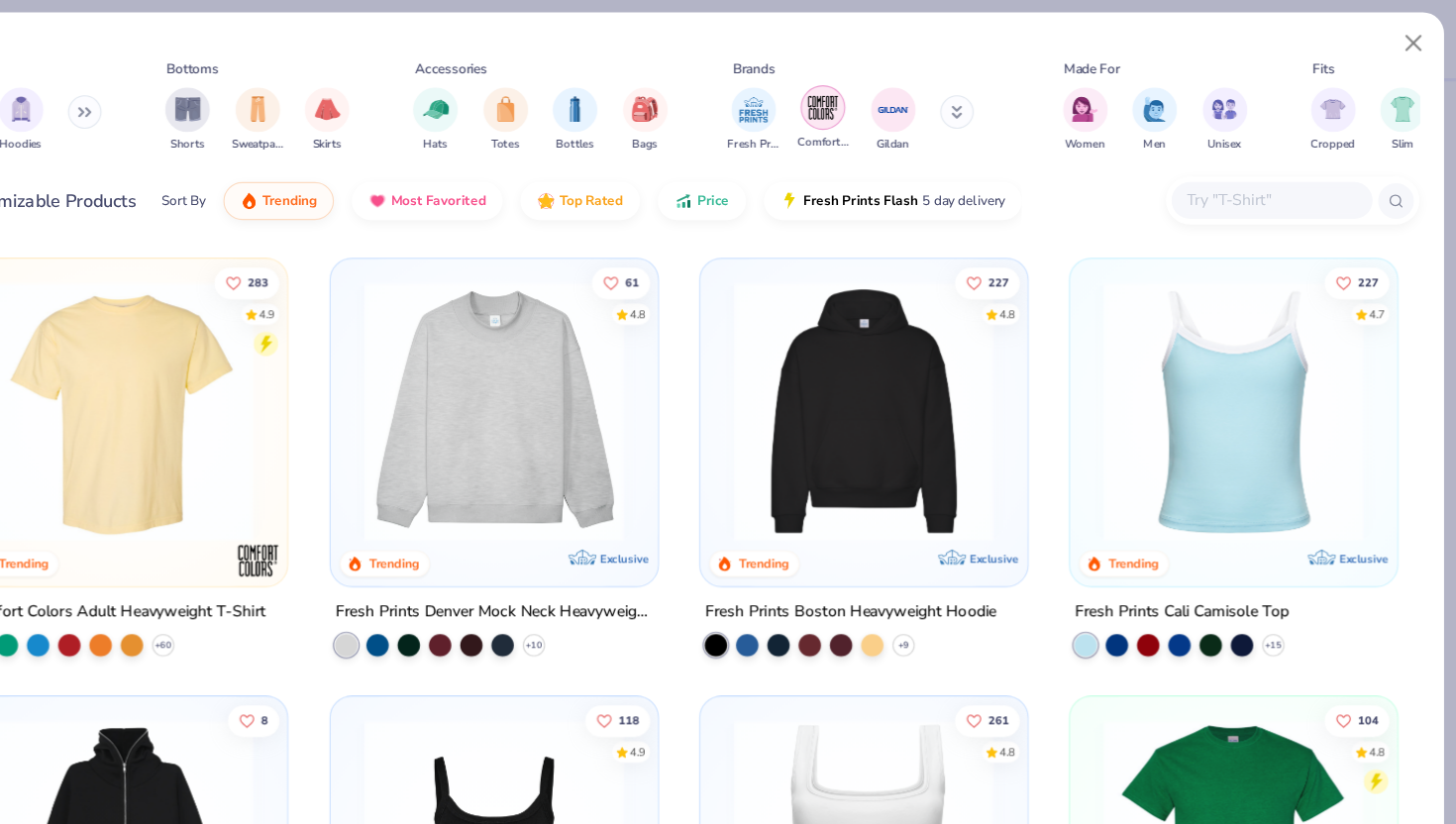 click at bounding box center [894, 95] 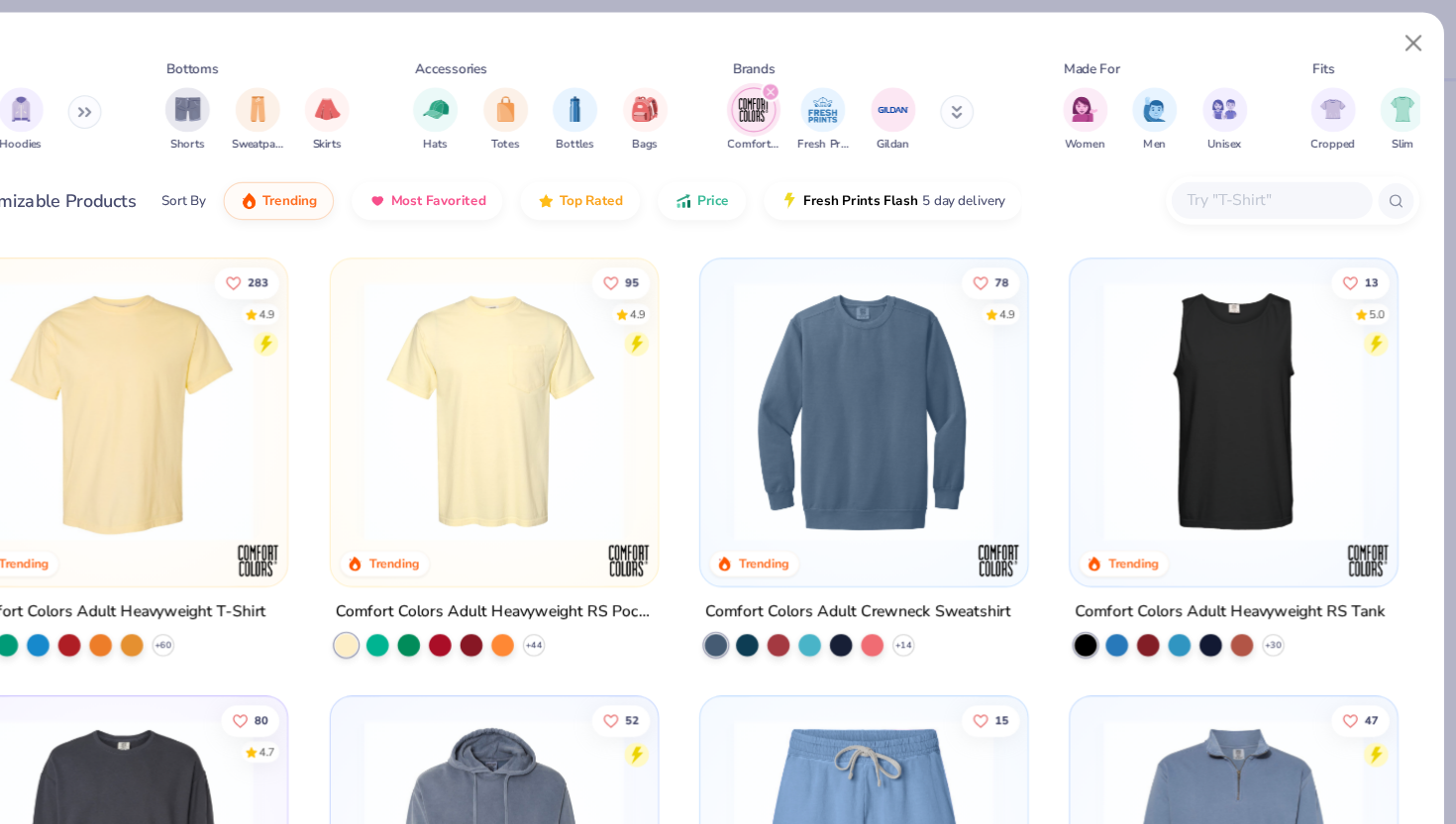 scroll, scrollTop: 0, scrollLeft: 0, axis: both 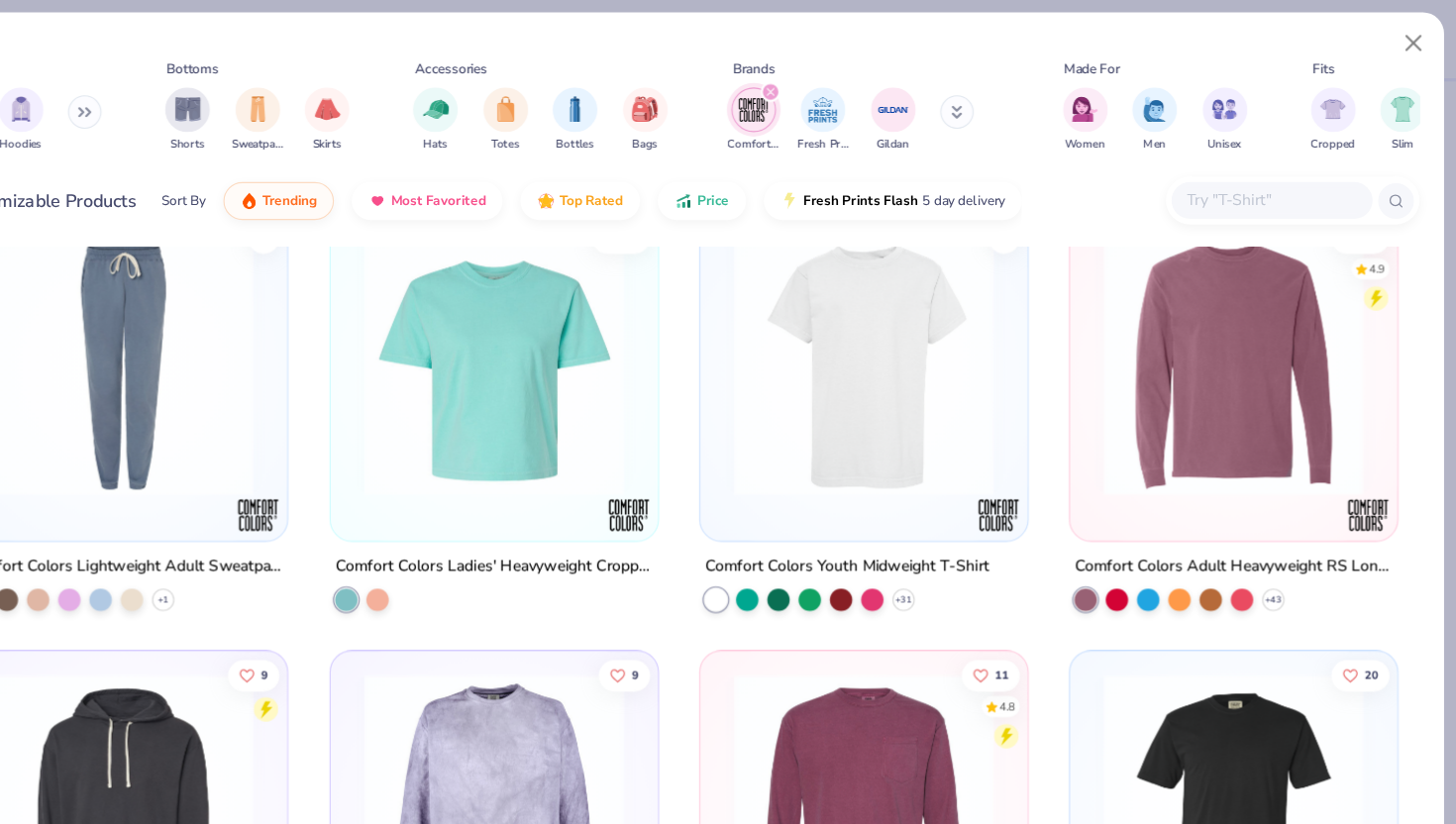 click at bounding box center (1258, 328) 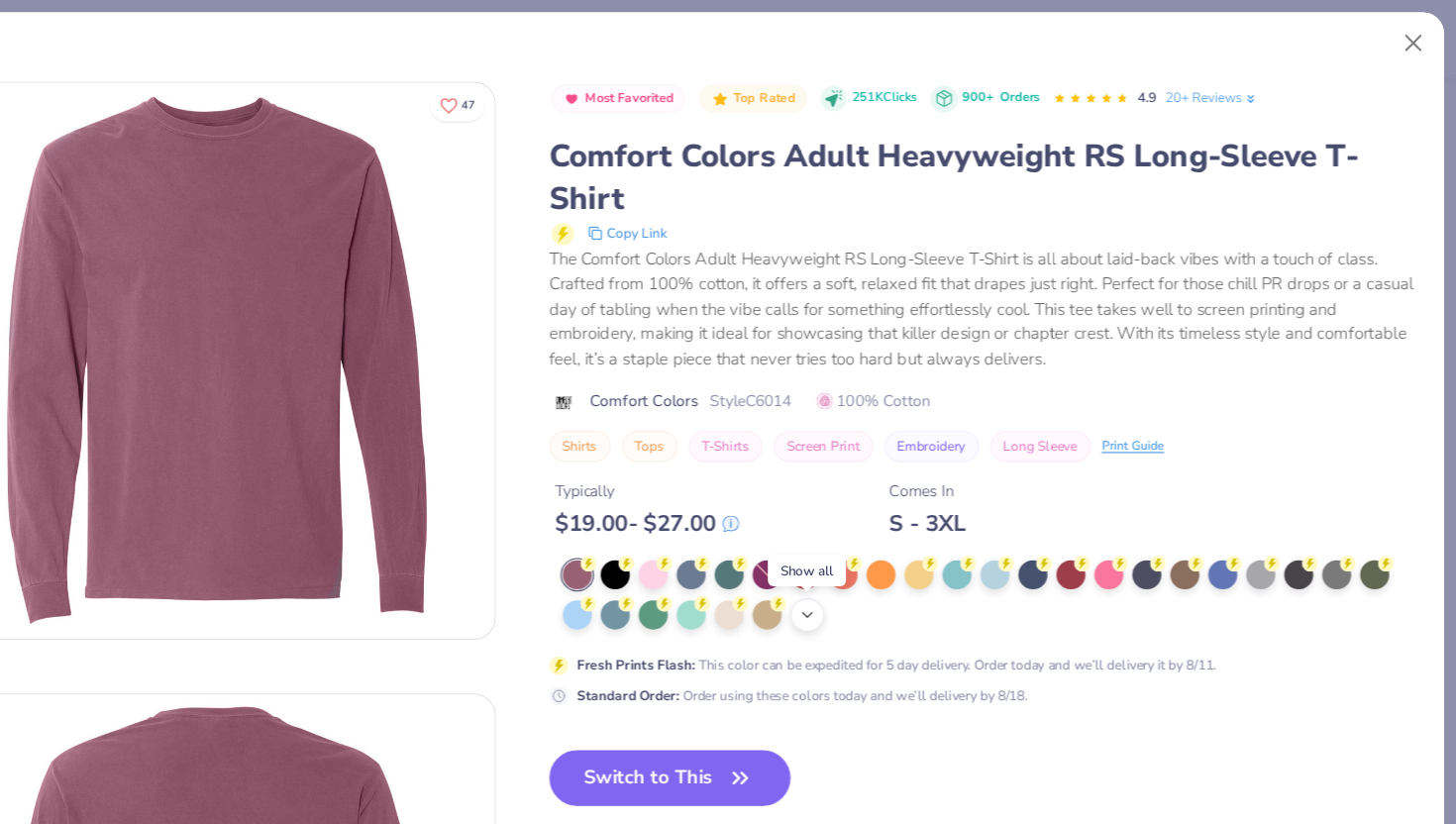 click 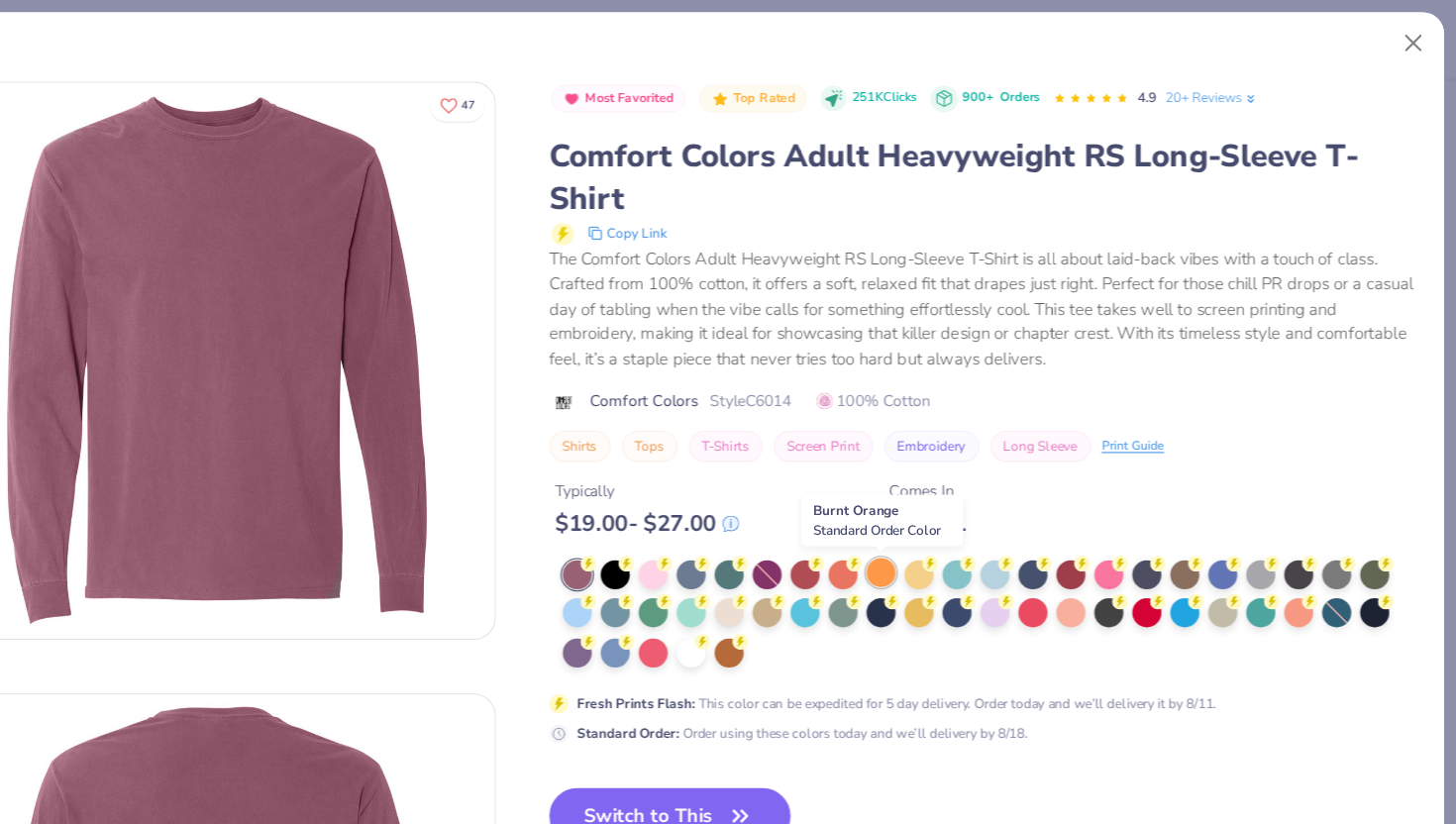 click at bounding box center [946, 508] 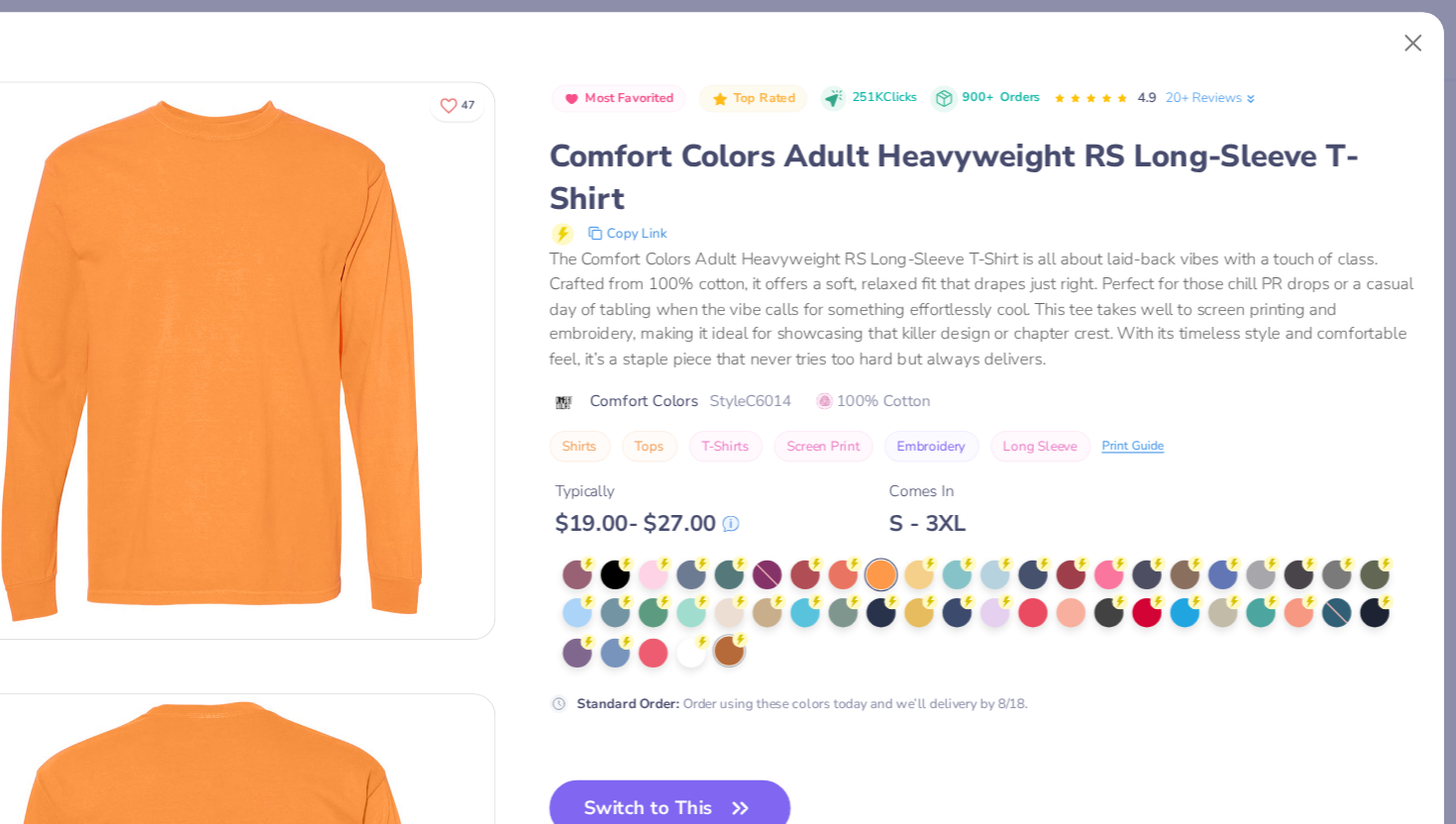 click at bounding box center (811, 577) 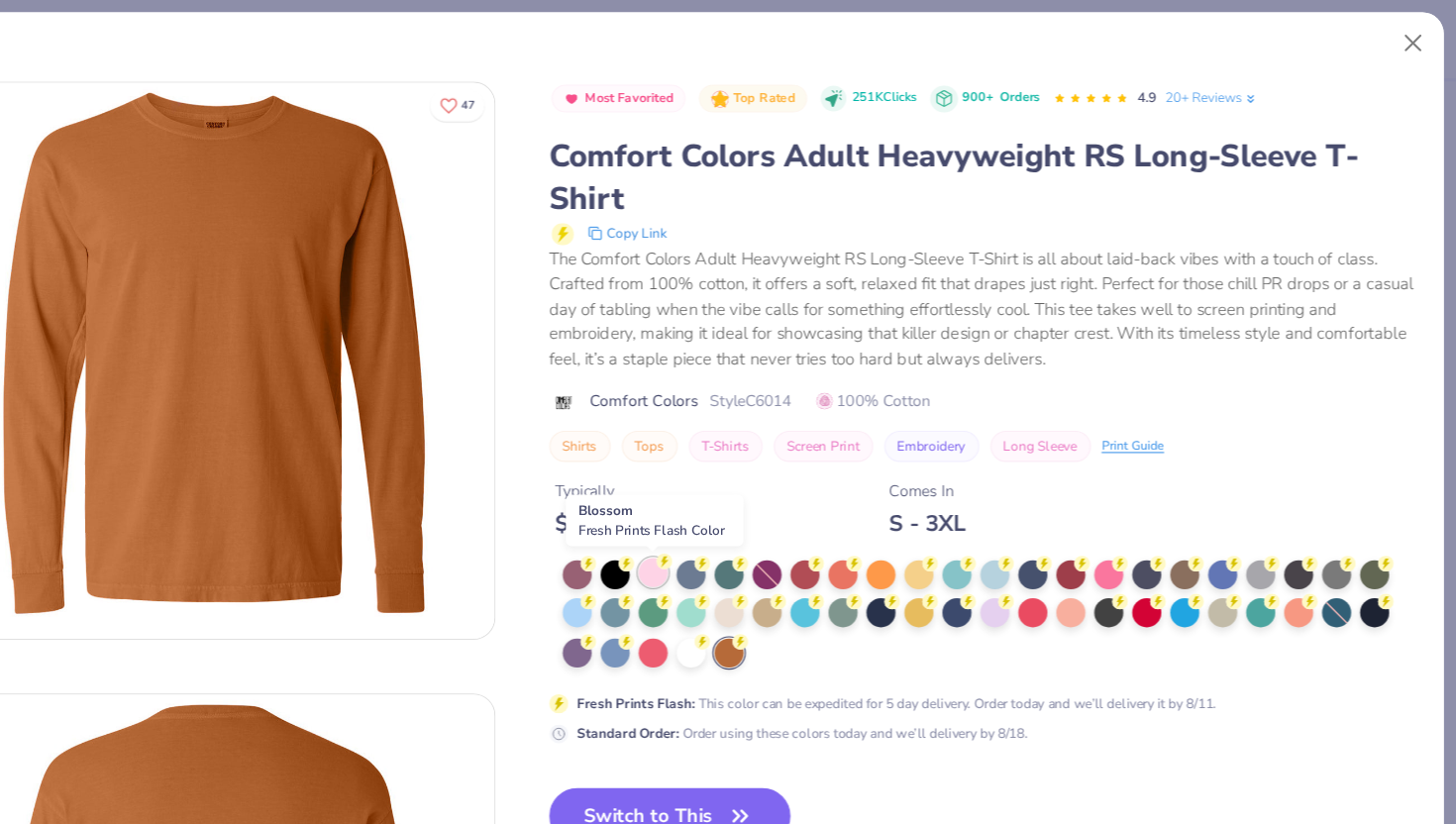 click at bounding box center (744, 508) 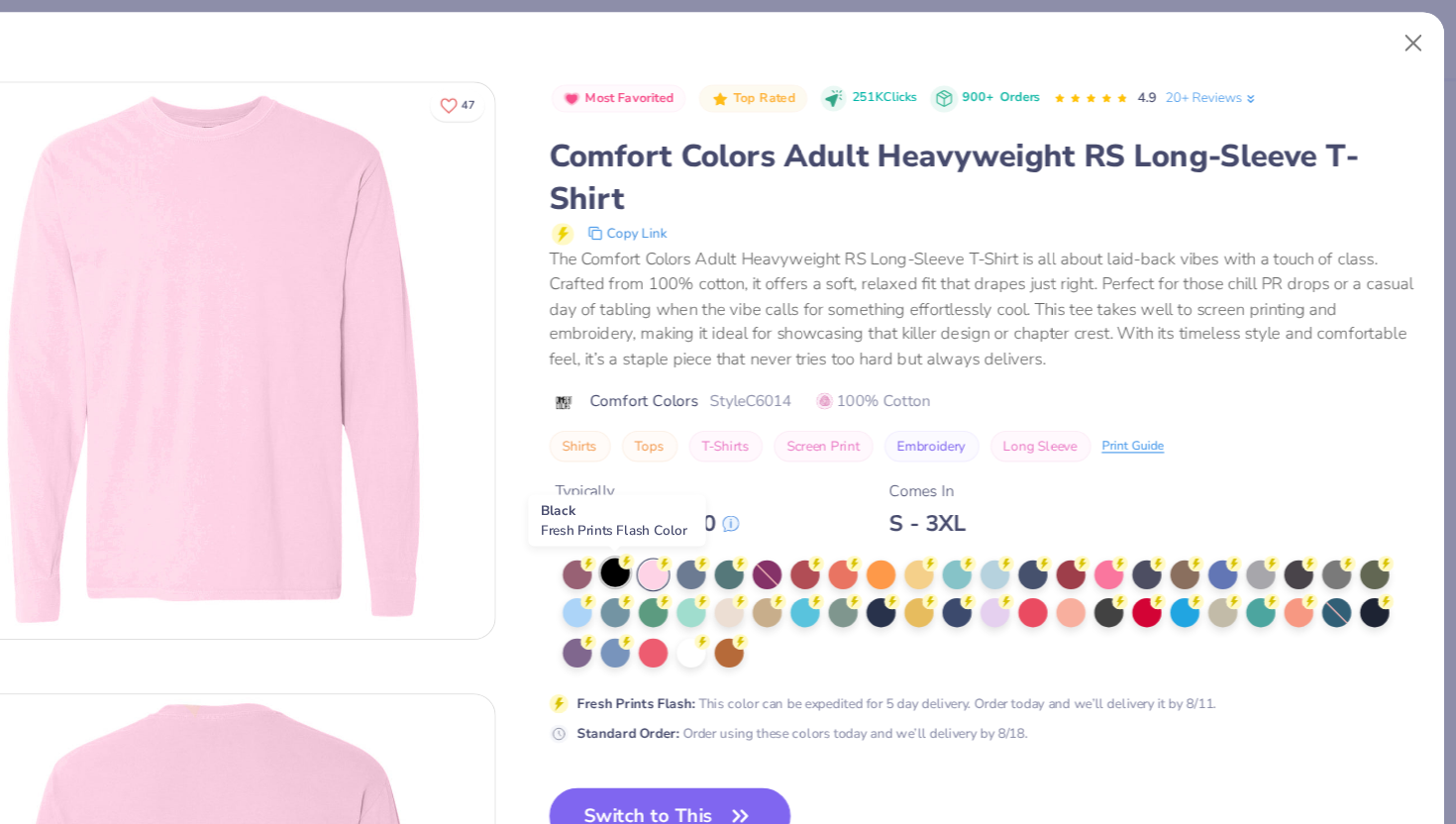 click 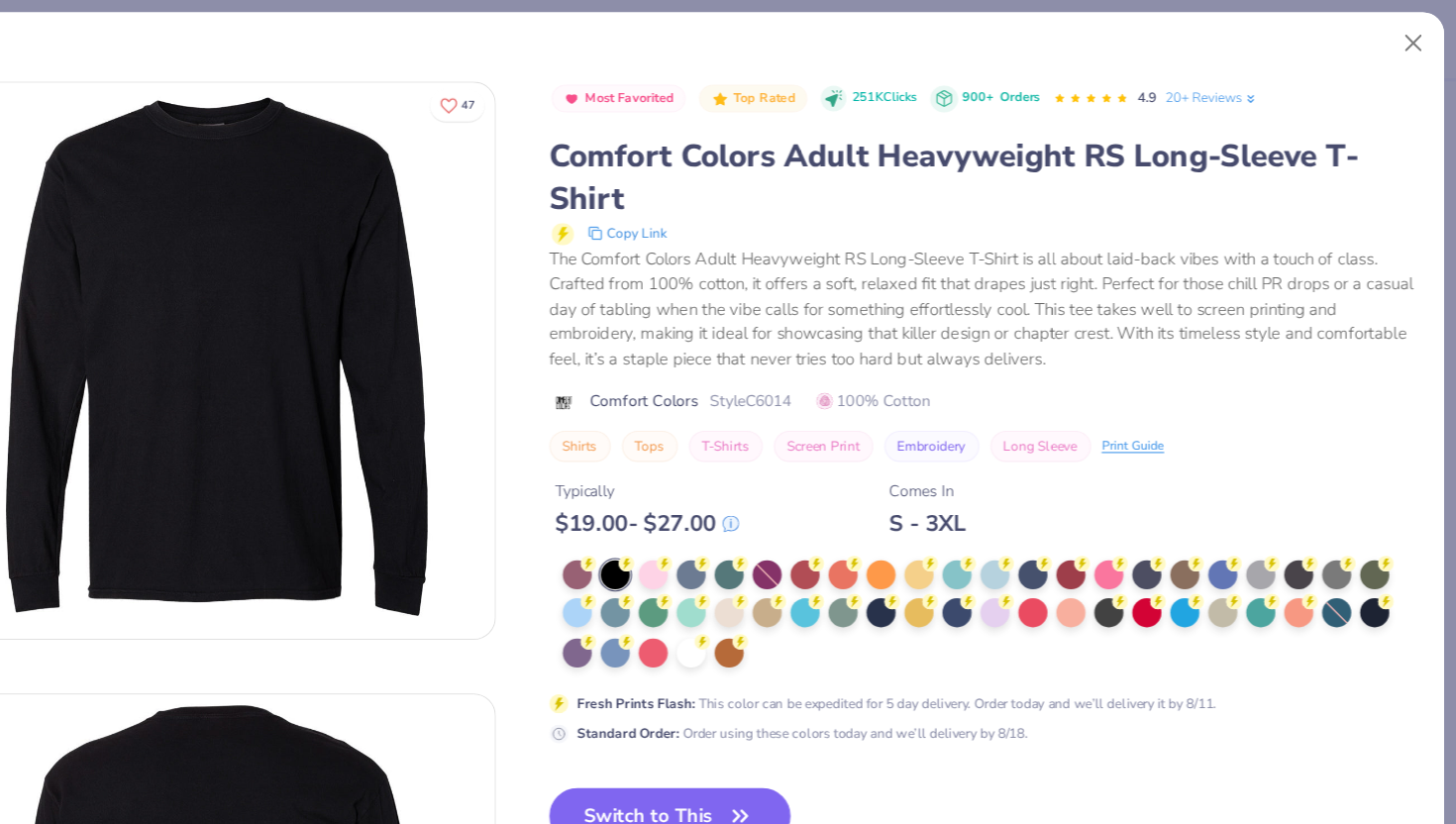 click on "Most Favorited Top Rated 251K  Clicks 900+    Orders 4.9 20+ Reviews [BRAND] [PRODUCT_NAME] Copy Link The [BRAND] [PRODUCT_NAME] is all about laid-back vibes with a touch of class. Crafted from 100% cotton, it offers a soft, relaxed fit that drapes just right. Perfect for those chill PR drops or a casual day of tabling when the vibe calls for something effortlessly cool. This tee takes well to screen printing and embroidery, making it ideal for showcasing that killer design or chapter crest. With its timeless style and comfortable feel, it’s a staple piece that never tries too hard but always delivers. [BRAND] Style  C6014   100% Cotton Shirts Tops T-Shirts Screen Print Embroidery Long Sleeve Print Guide Typically   $ 19.00  - $ 27.00   Comes In S - 3XL     Fresh Prints Flash :   This color can be expedited for 5 day delivery. Order today and we’ll delivery it by 8/11. Standard Order :" at bounding box center (1037, 366) 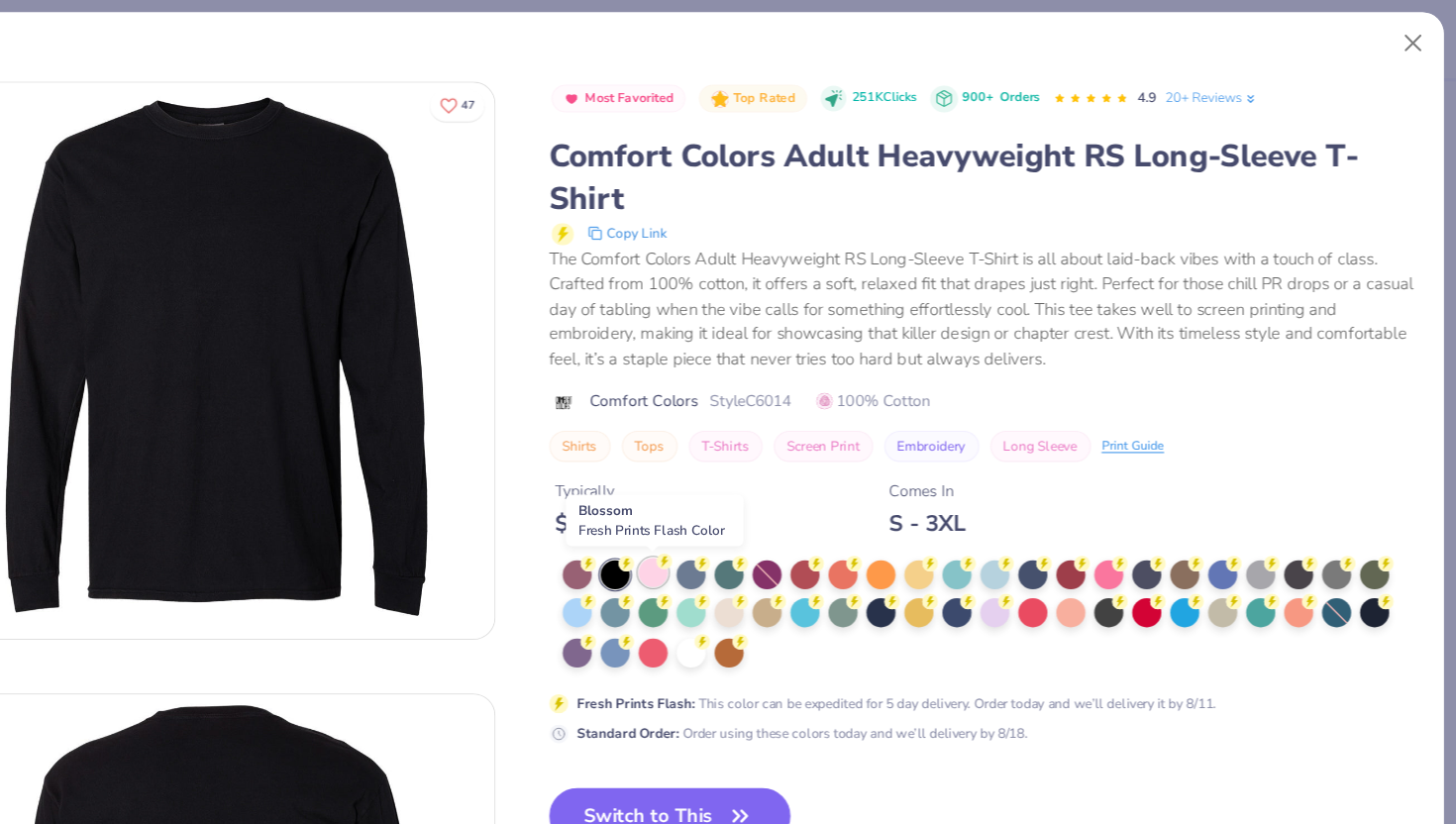 click at bounding box center (744, 508) 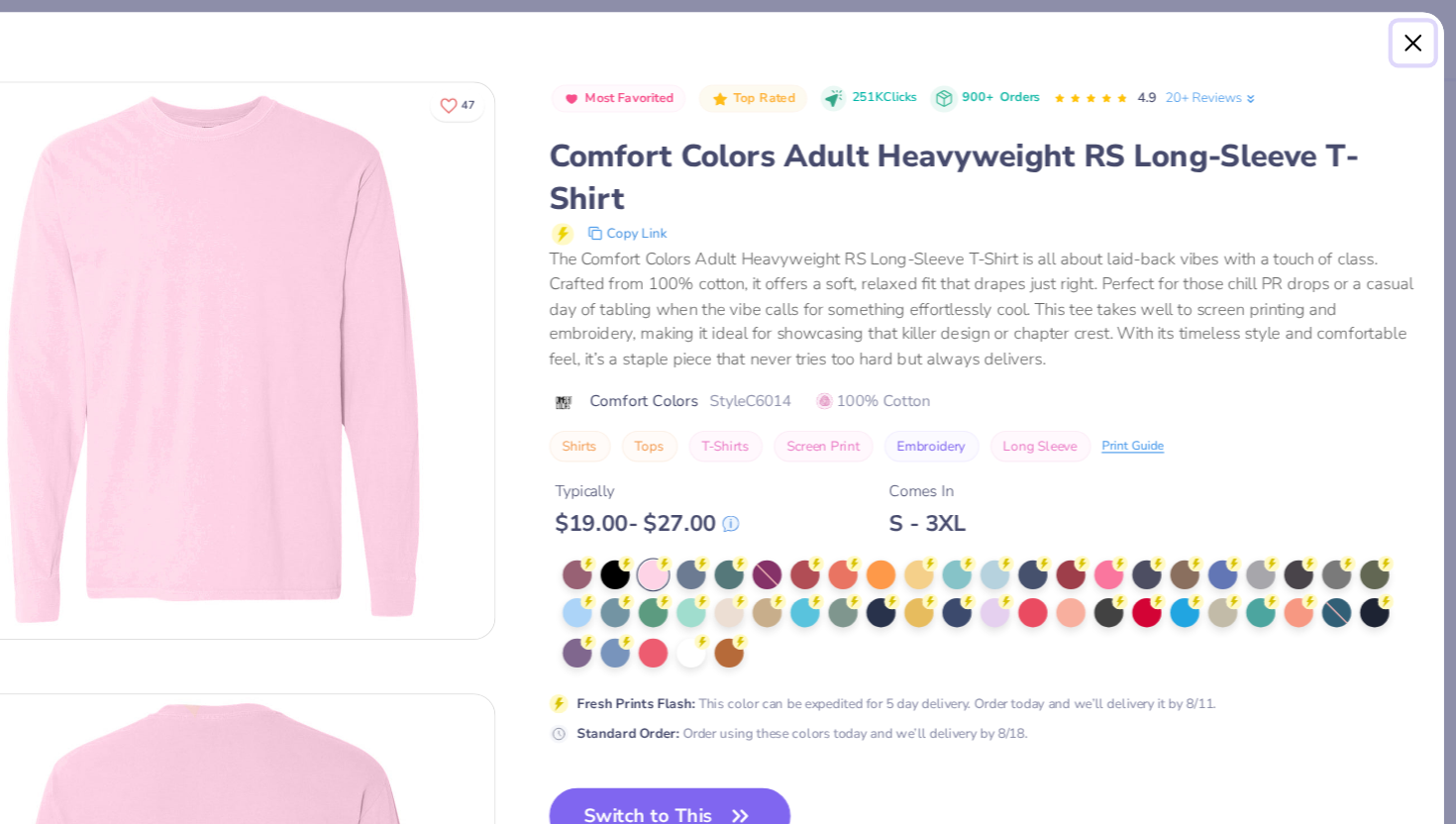 click at bounding box center (1418, 39) 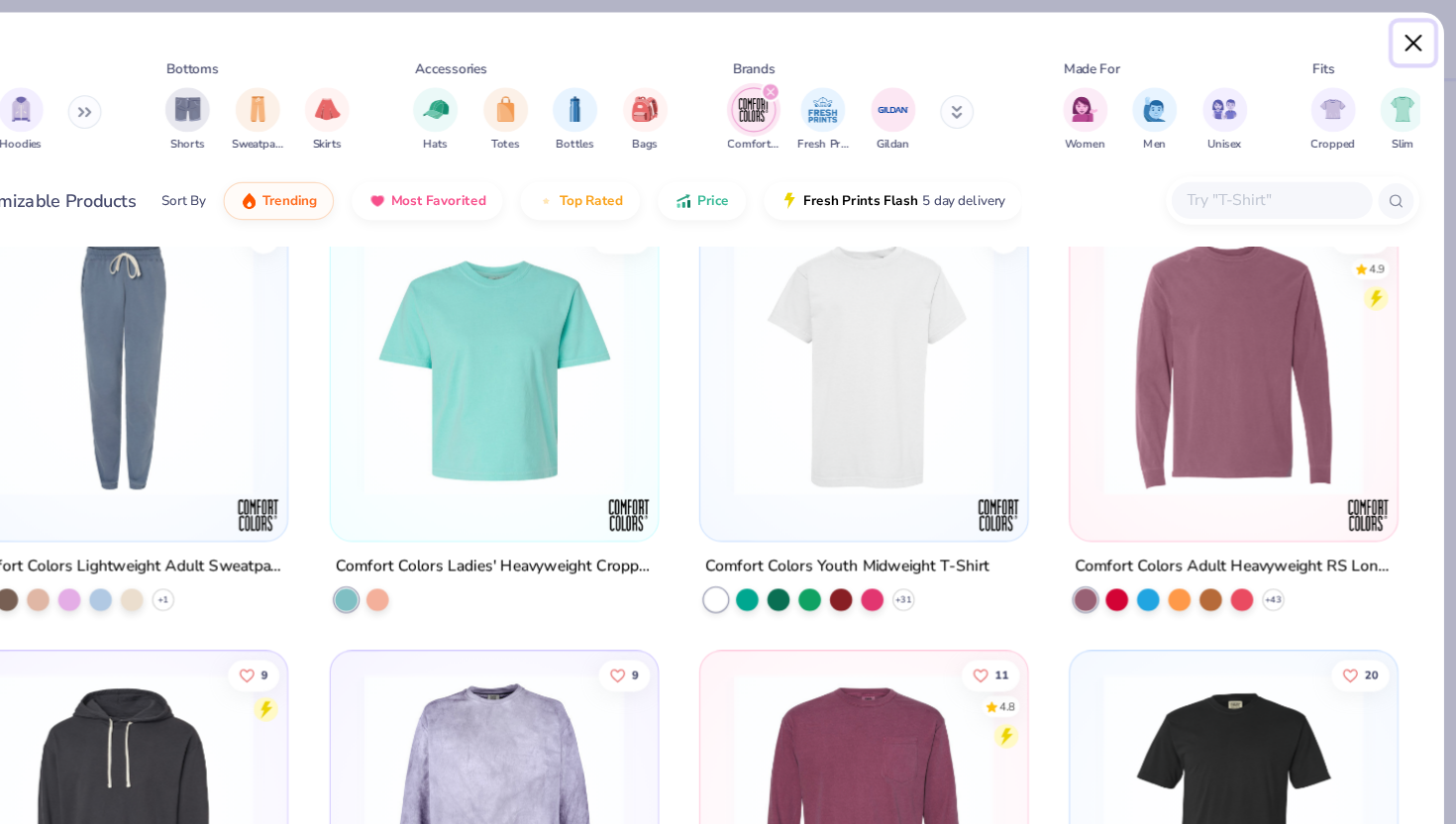 click at bounding box center [1418, 39] 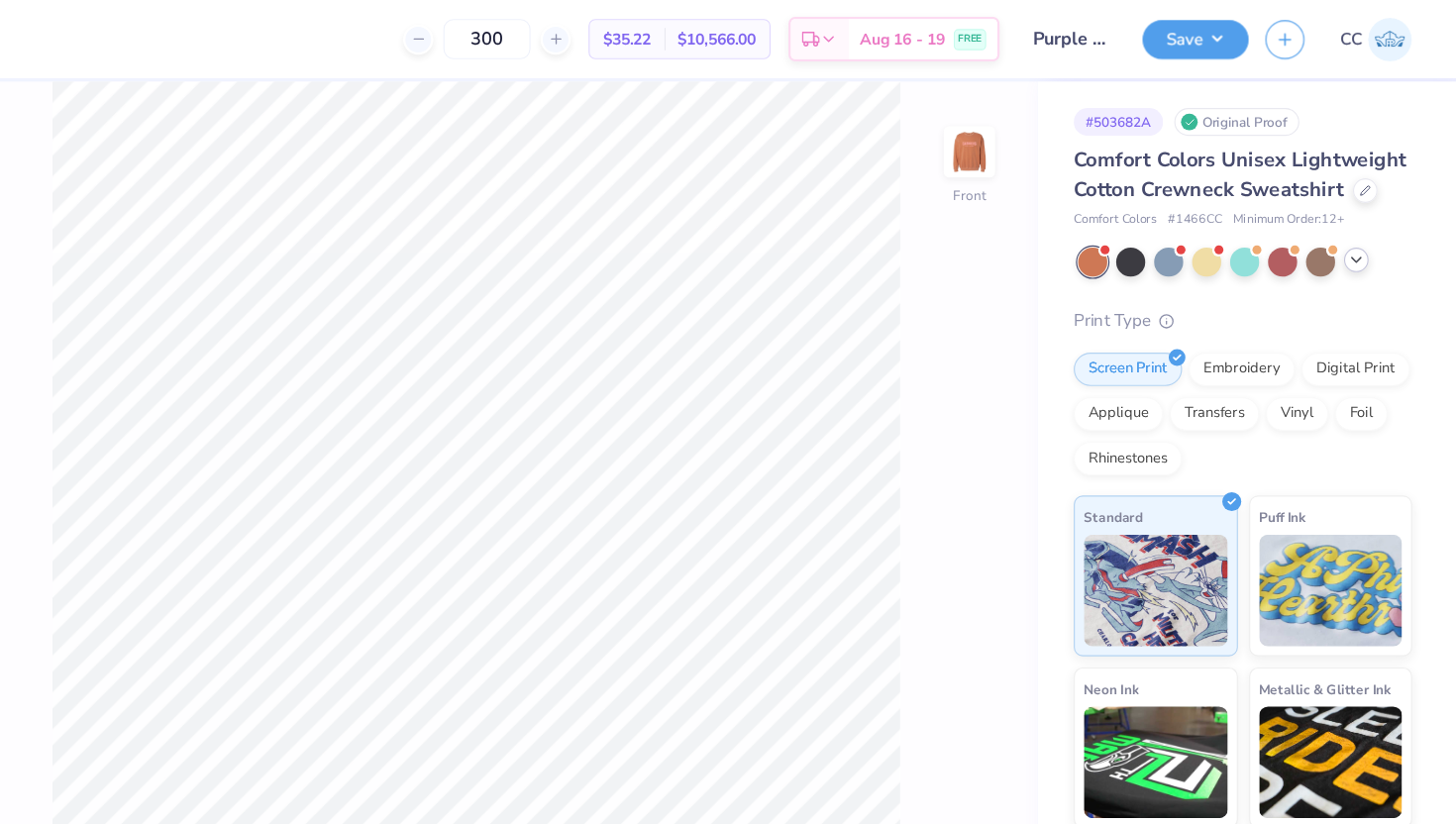 scroll, scrollTop: 0, scrollLeft: 0, axis: both 